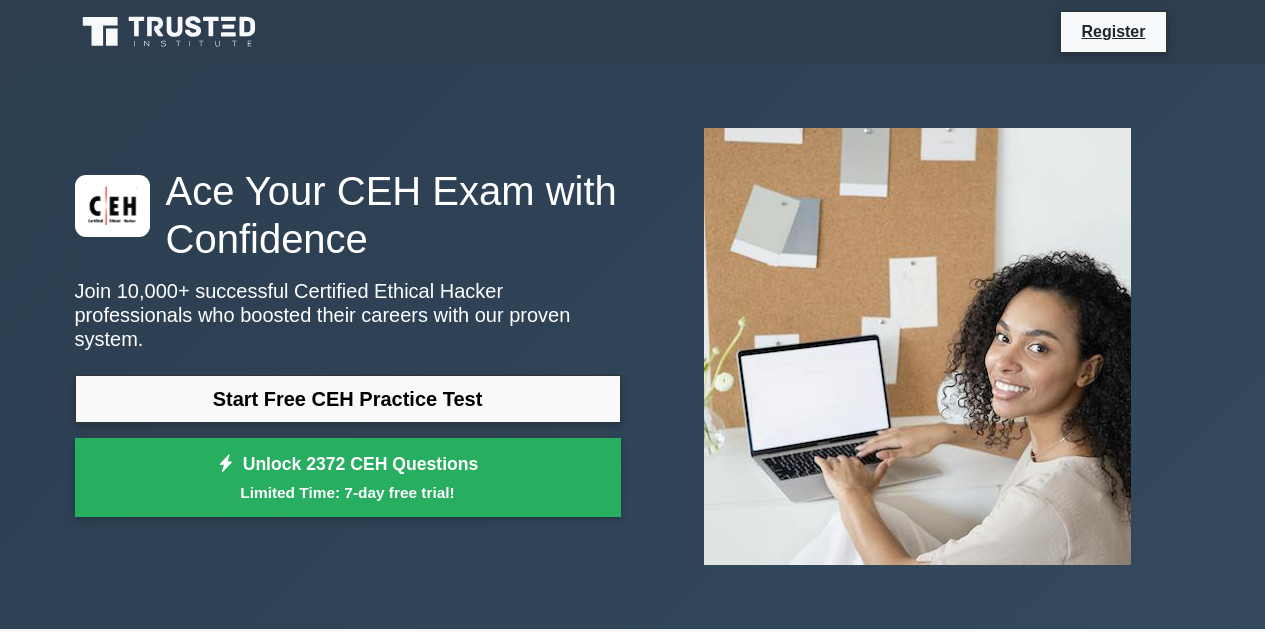 scroll, scrollTop: 160, scrollLeft: 0, axis: vertical 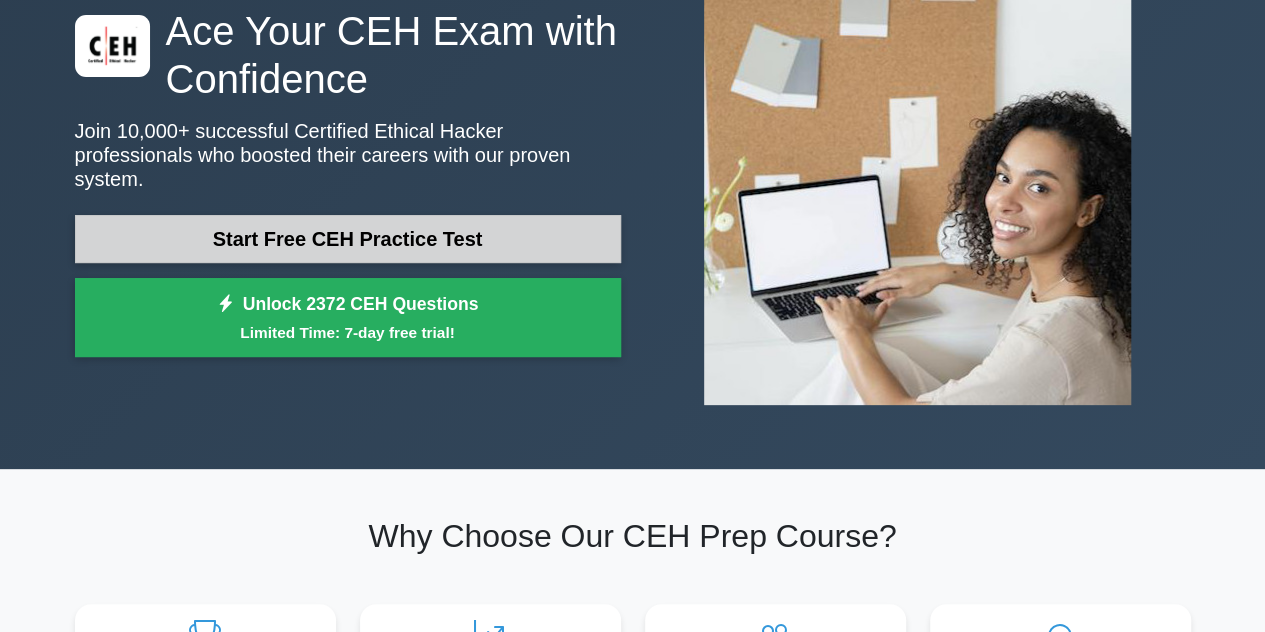 click on "Start Free CEH Practice Test" at bounding box center (348, 239) 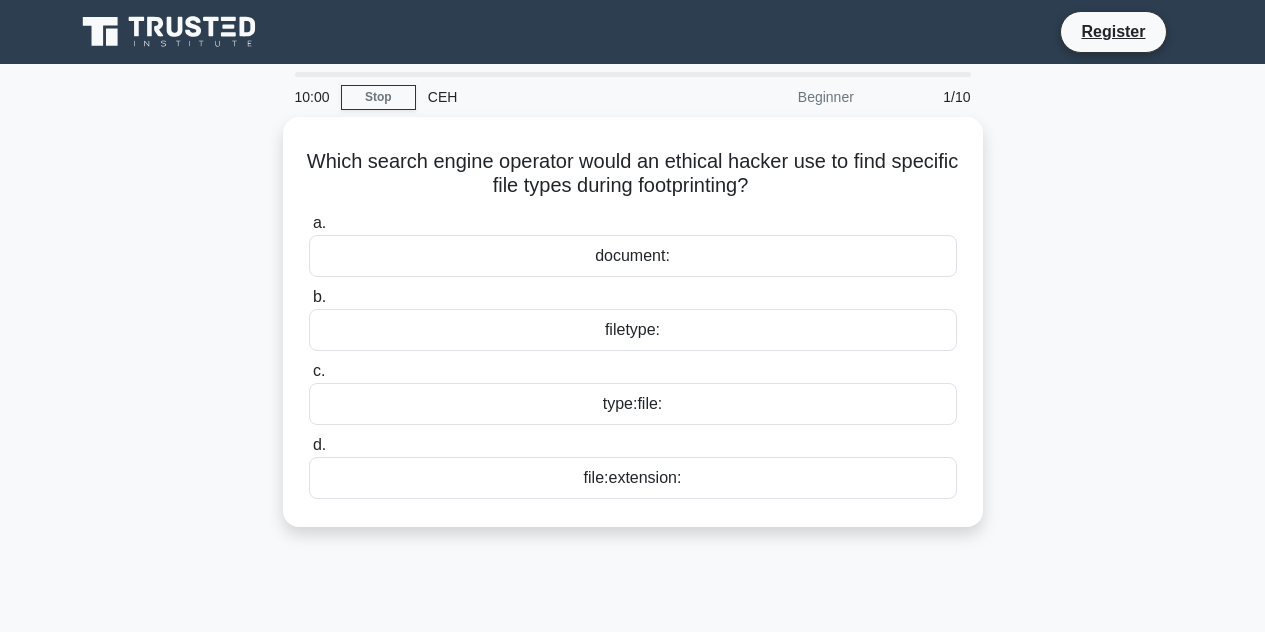 scroll, scrollTop: 0, scrollLeft: 0, axis: both 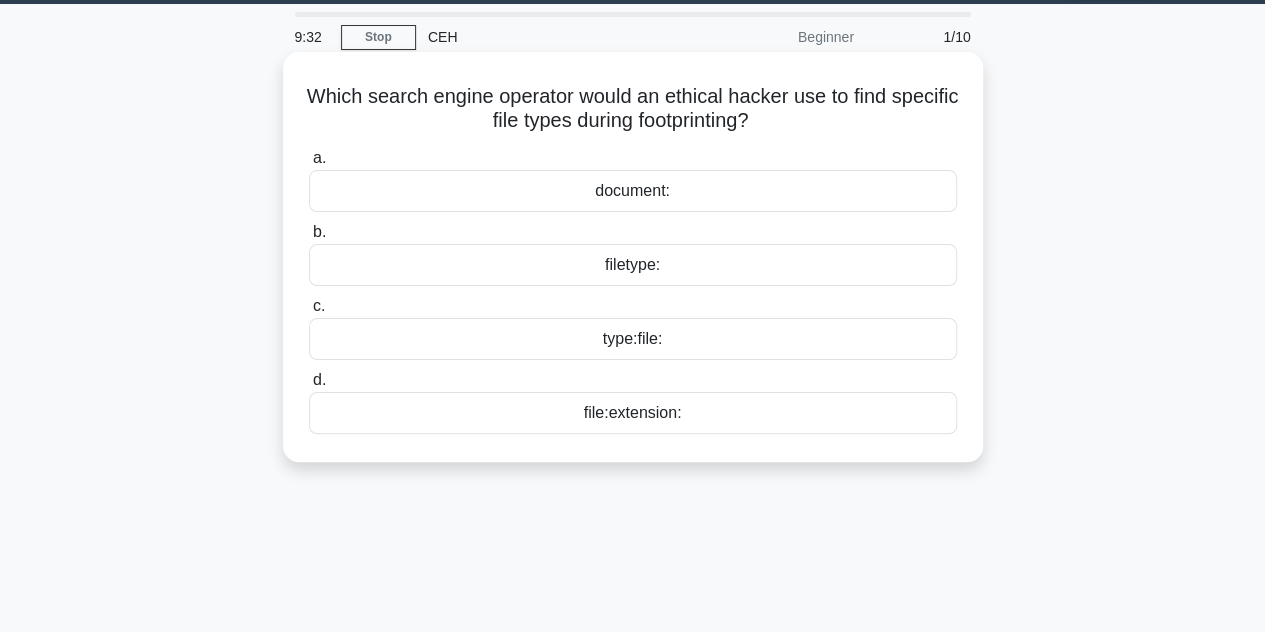 click on "filetype:" at bounding box center (633, 265) 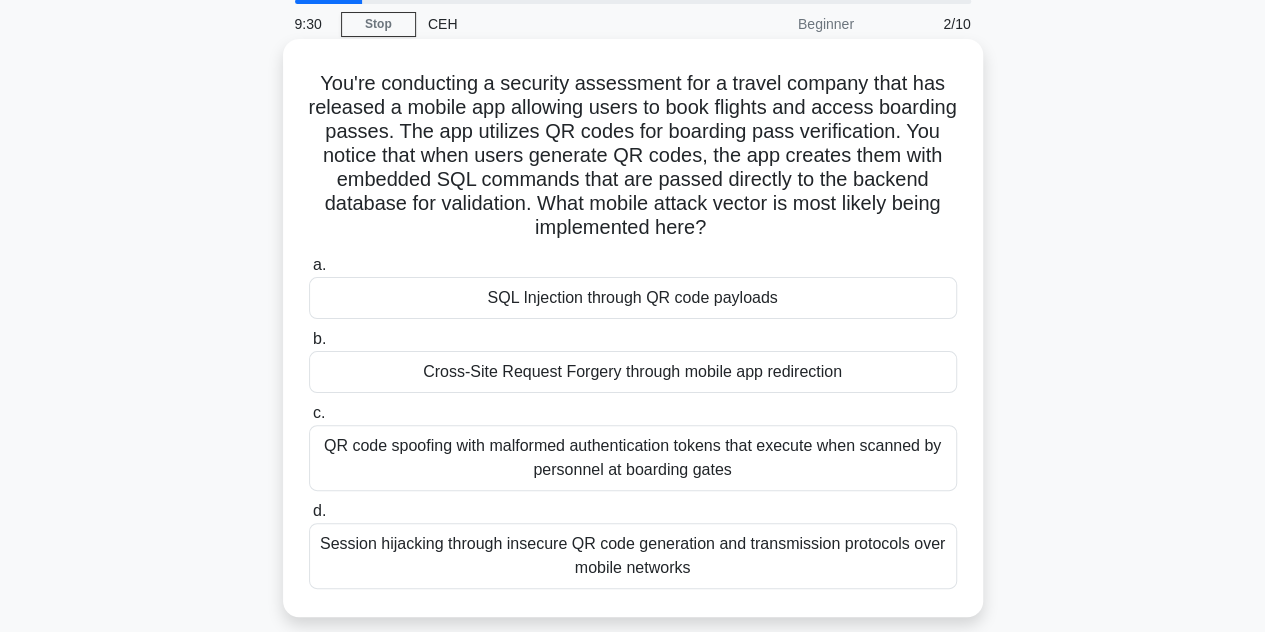 scroll, scrollTop: 74, scrollLeft: 0, axis: vertical 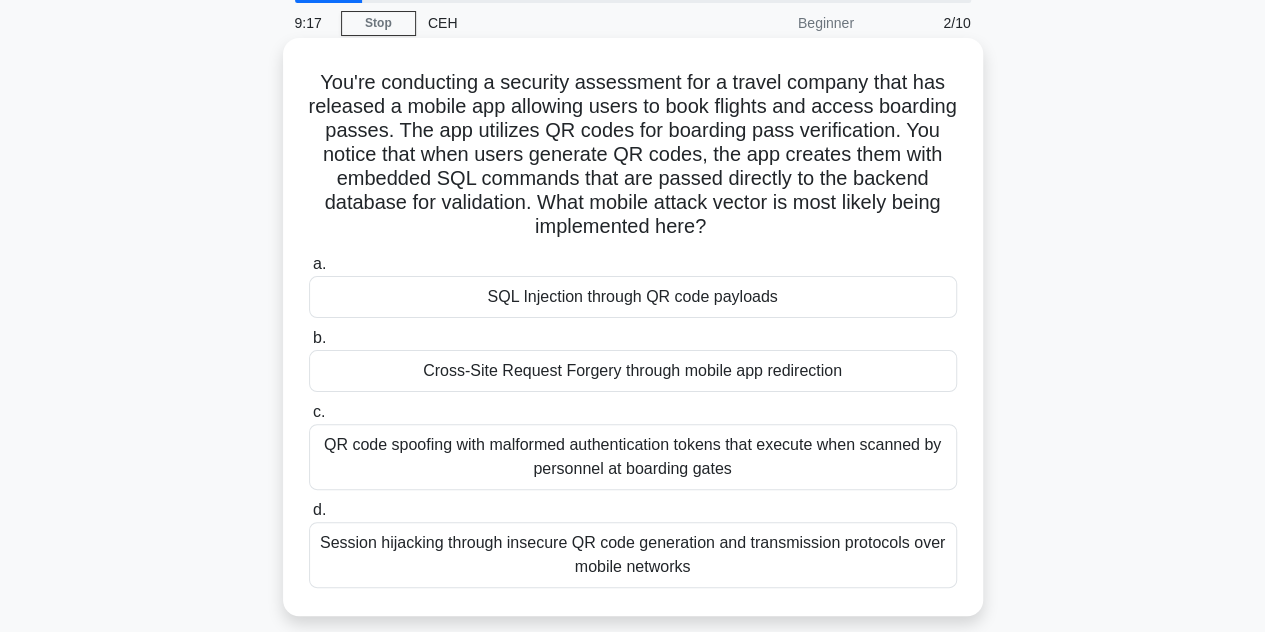 click on "SQL Injection through QR code payloads" at bounding box center [633, 297] 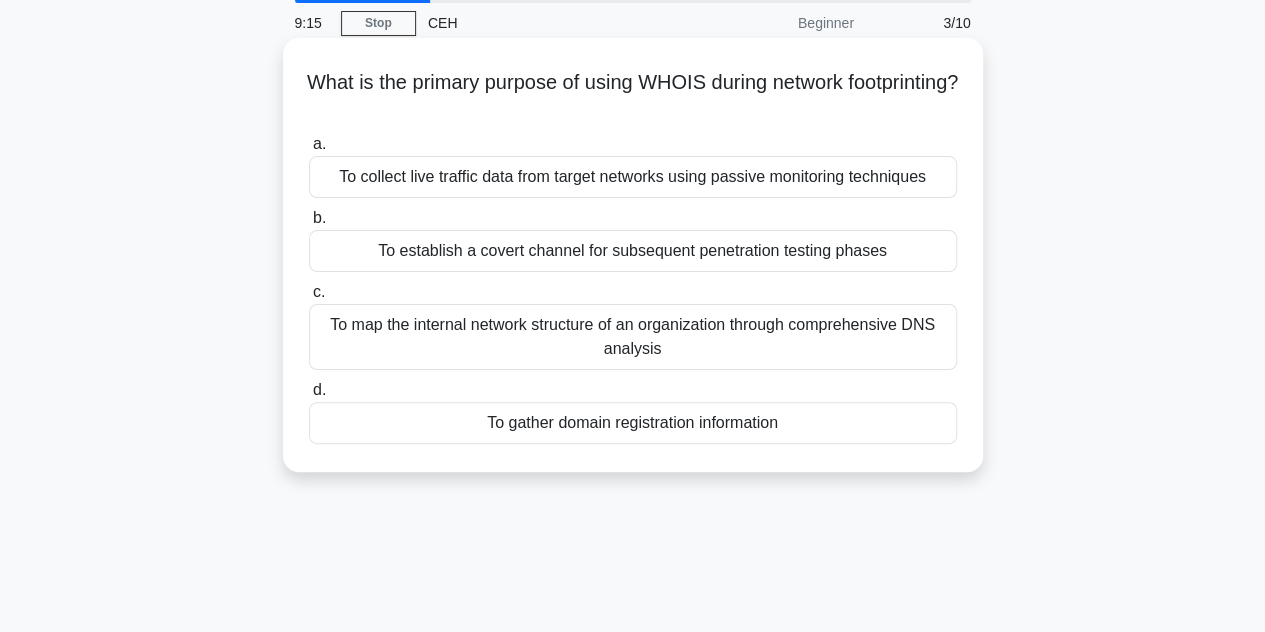 scroll, scrollTop: 0, scrollLeft: 0, axis: both 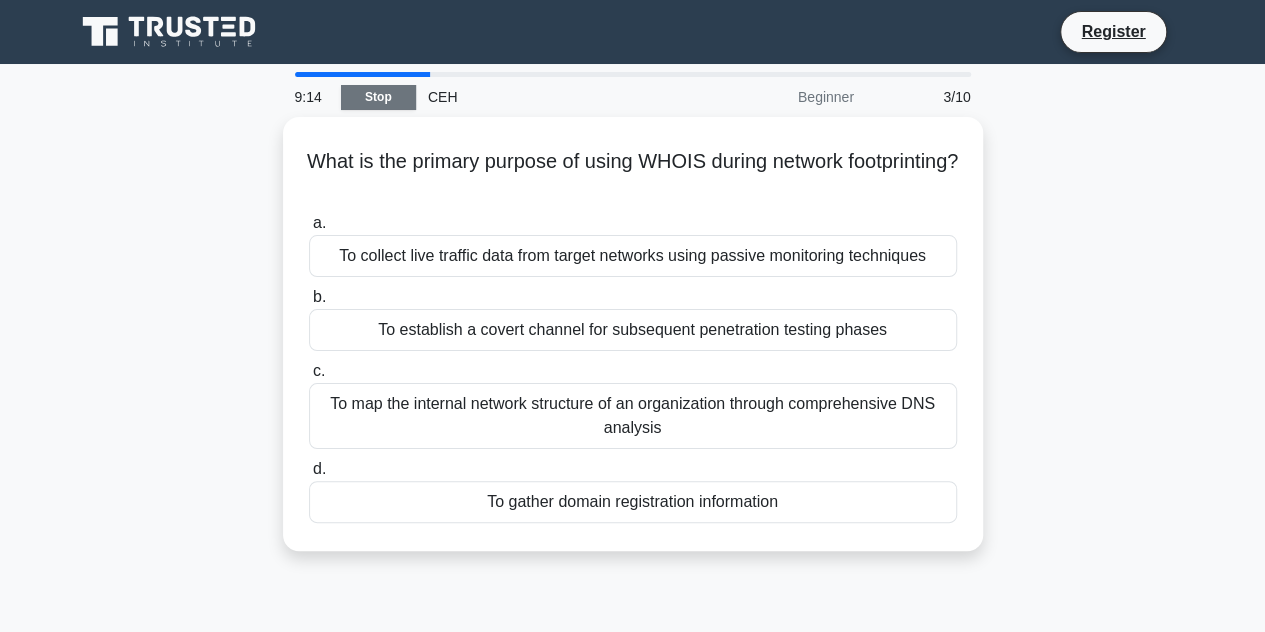 click on "Stop" at bounding box center [378, 97] 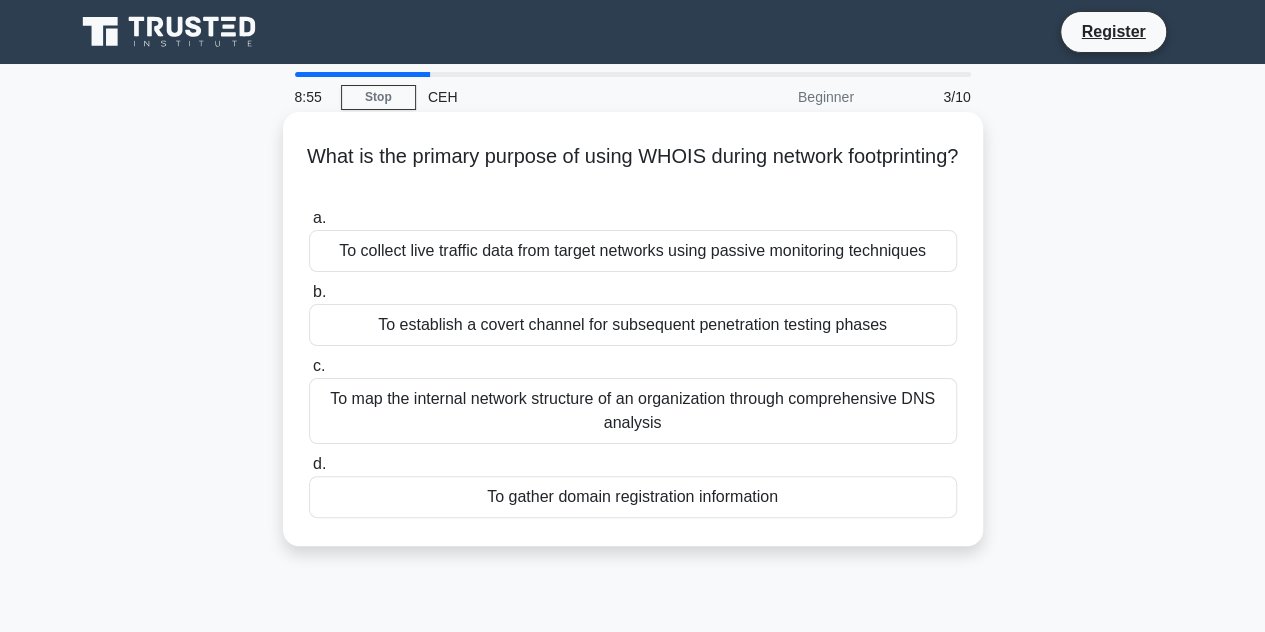 click on "To gather domain registration information" at bounding box center (633, 497) 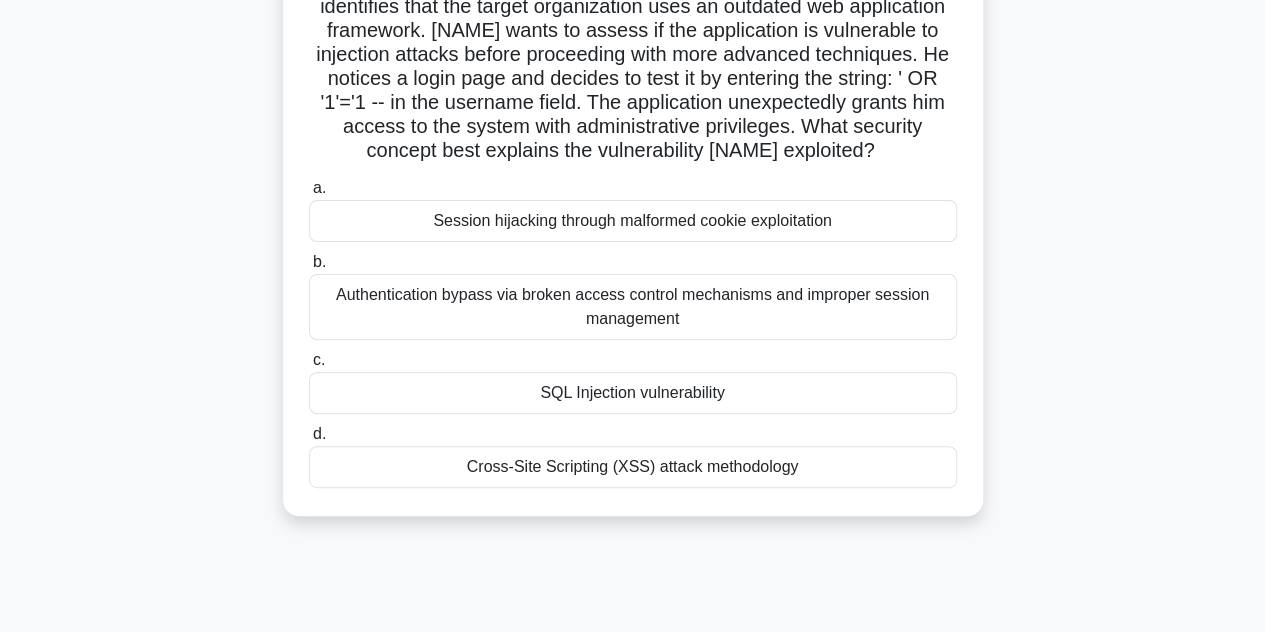 scroll, scrollTop: 203, scrollLeft: 0, axis: vertical 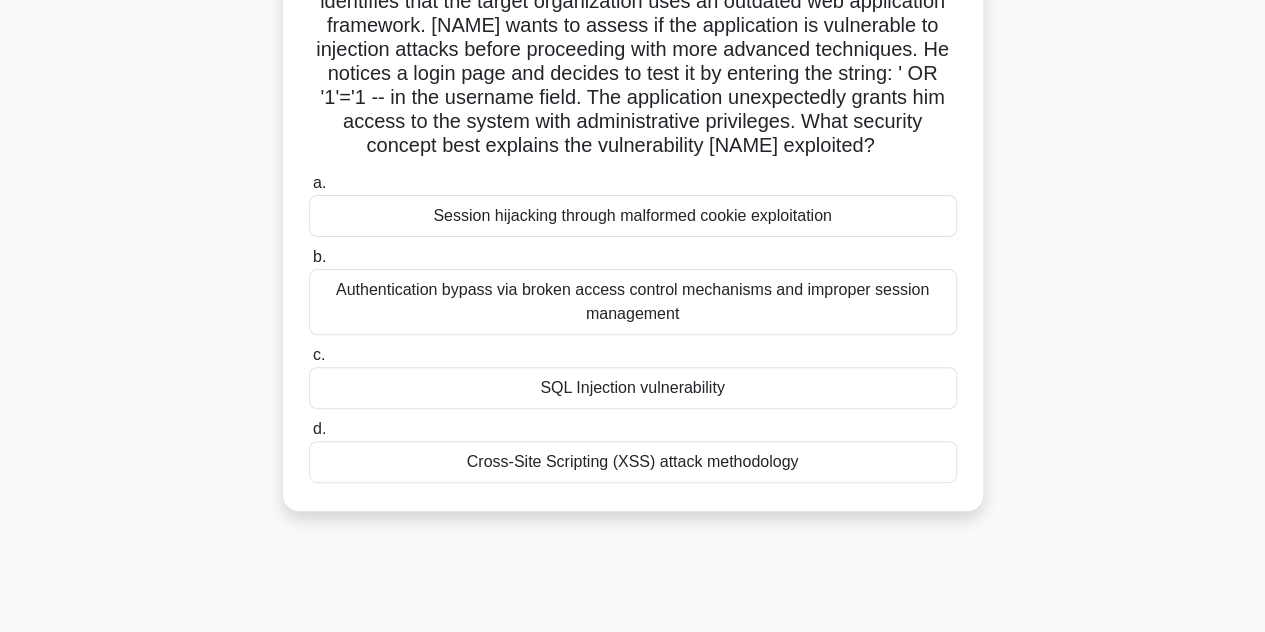 click on "a.
Session hijacking through malformed cookie exploitation
b.
Authentication bypass via broken access control mechanisms and improper session management
c. d." at bounding box center [633, 327] 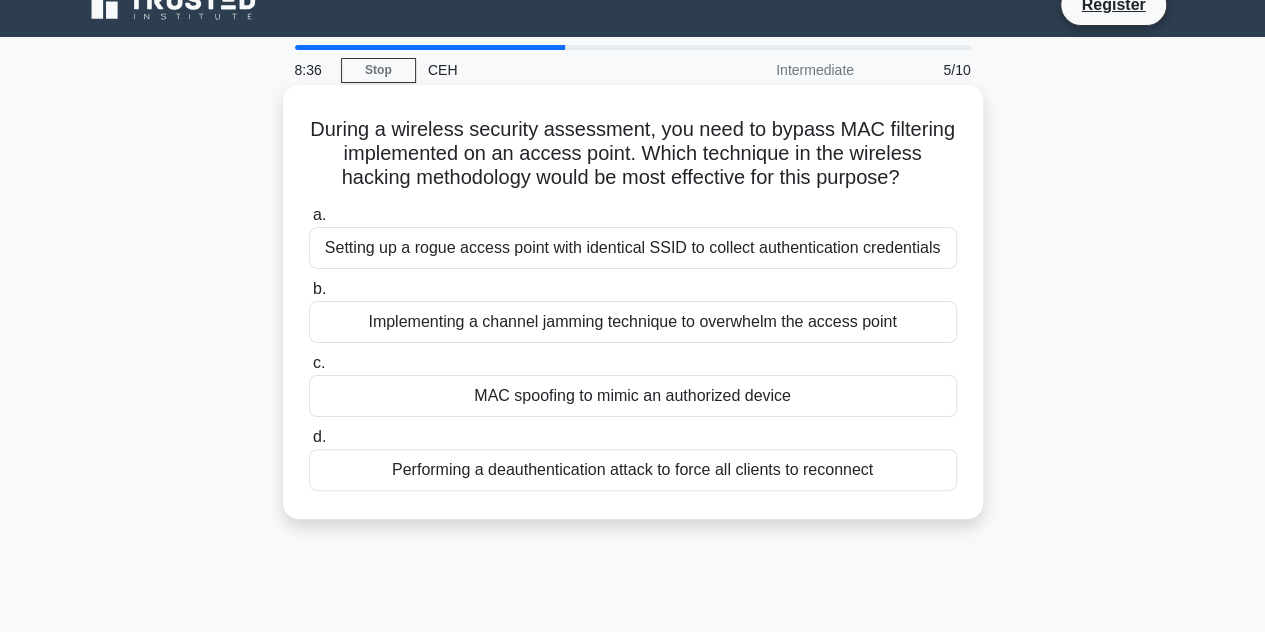 scroll, scrollTop: 0, scrollLeft: 0, axis: both 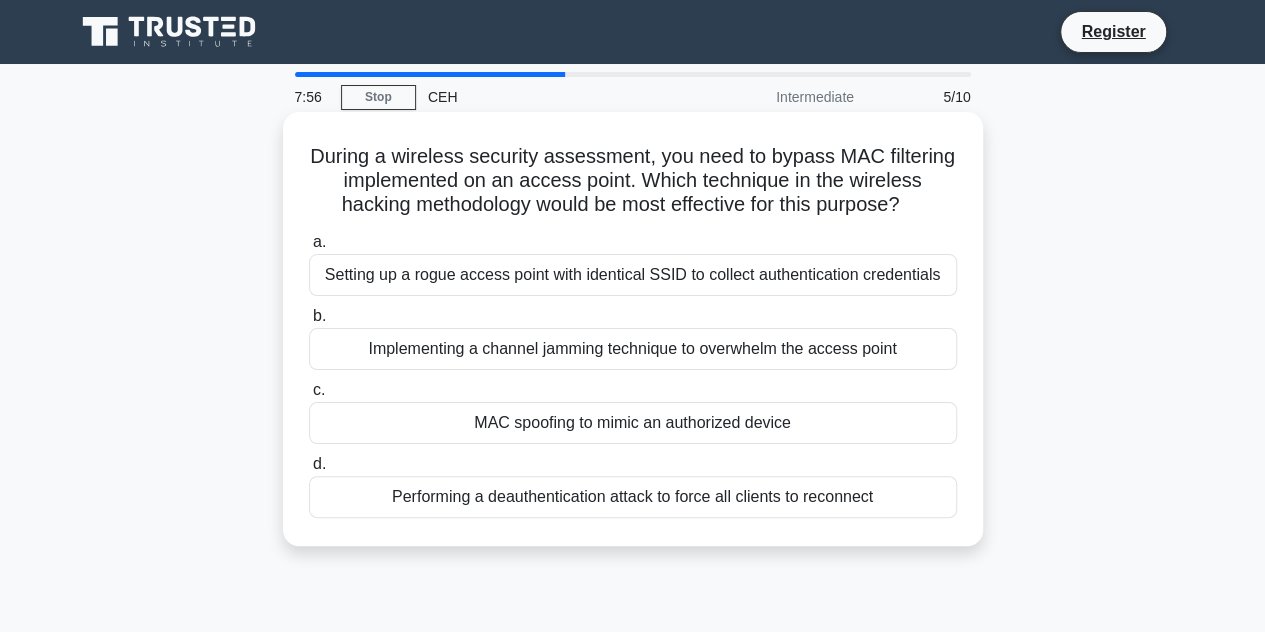 click on "MAC spoofing to mimic an authorized device" at bounding box center (633, 423) 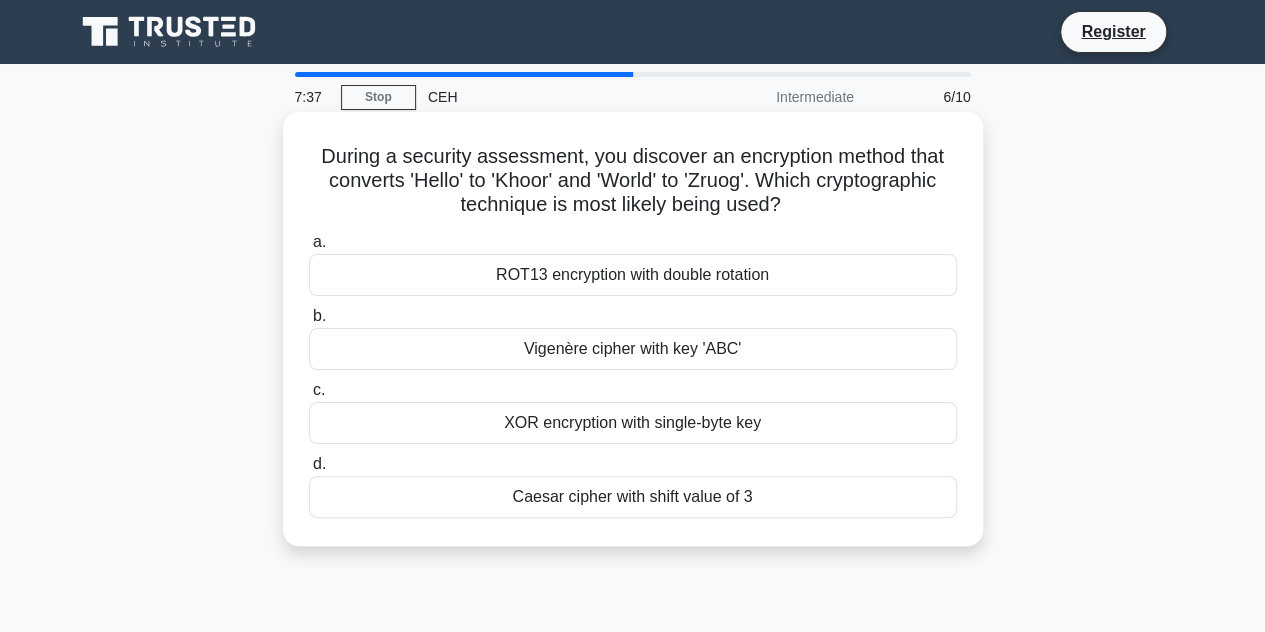 click on "Caesar cipher with shift value of 3" at bounding box center [633, 497] 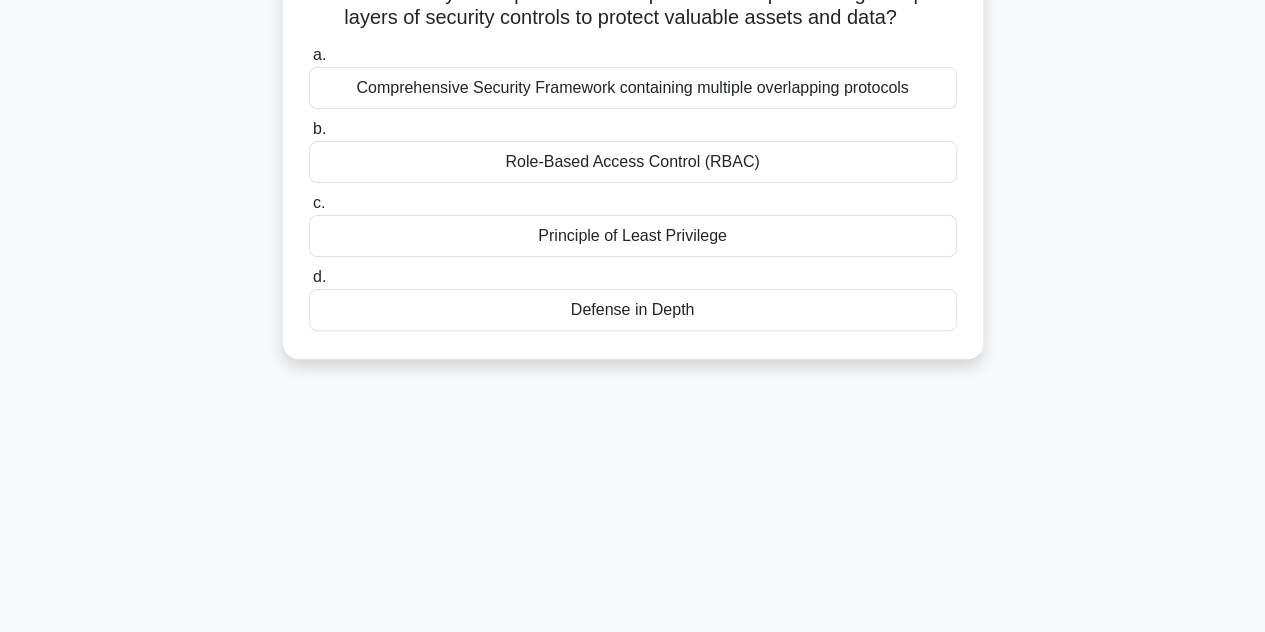 scroll, scrollTop: 0, scrollLeft: 0, axis: both 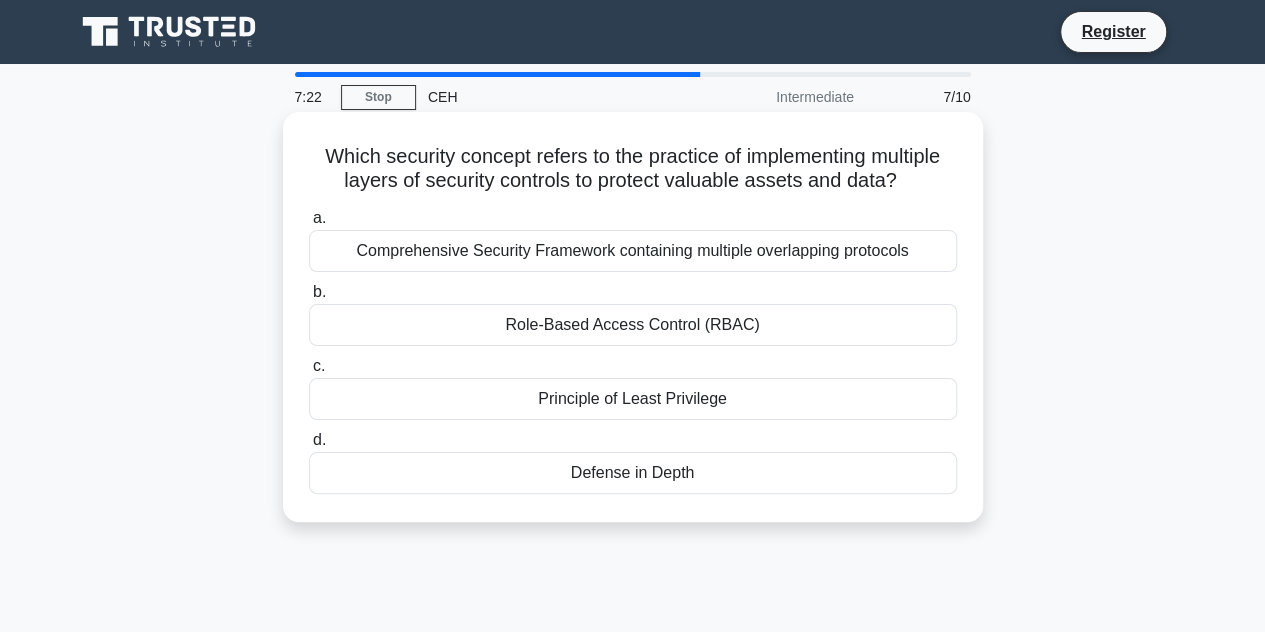 click on "Defense in Depth" at bounding box center (633, 473) 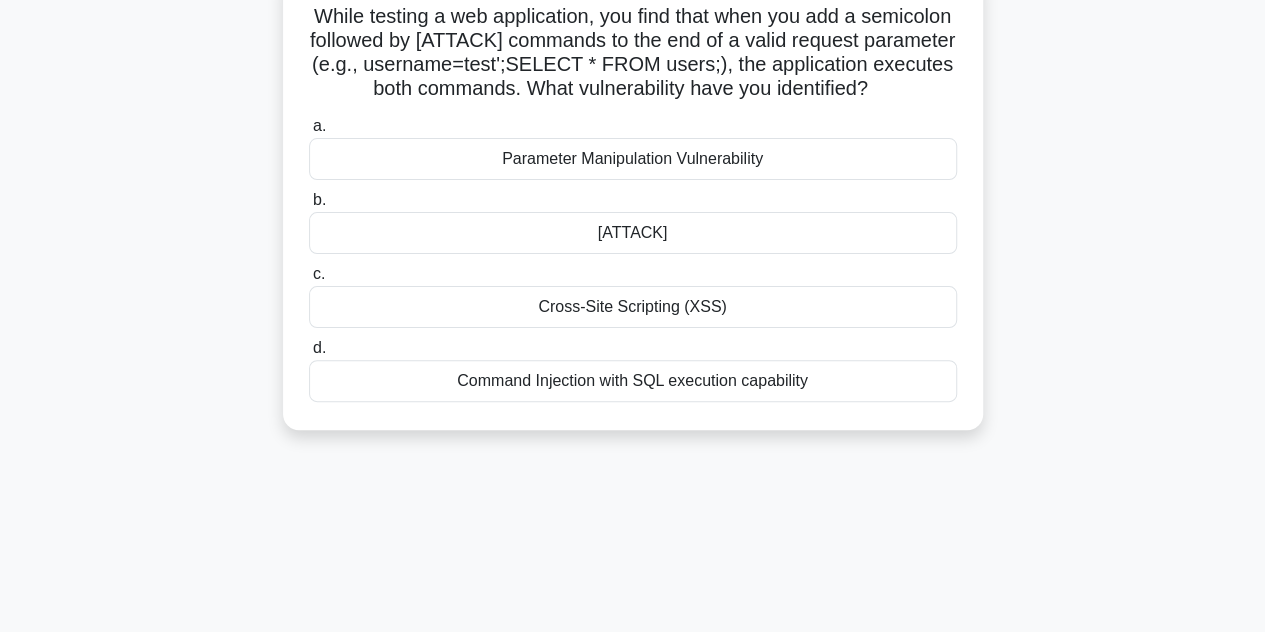 scroll, scrollTop: 142, scrollLeft: 0, axis: vertical 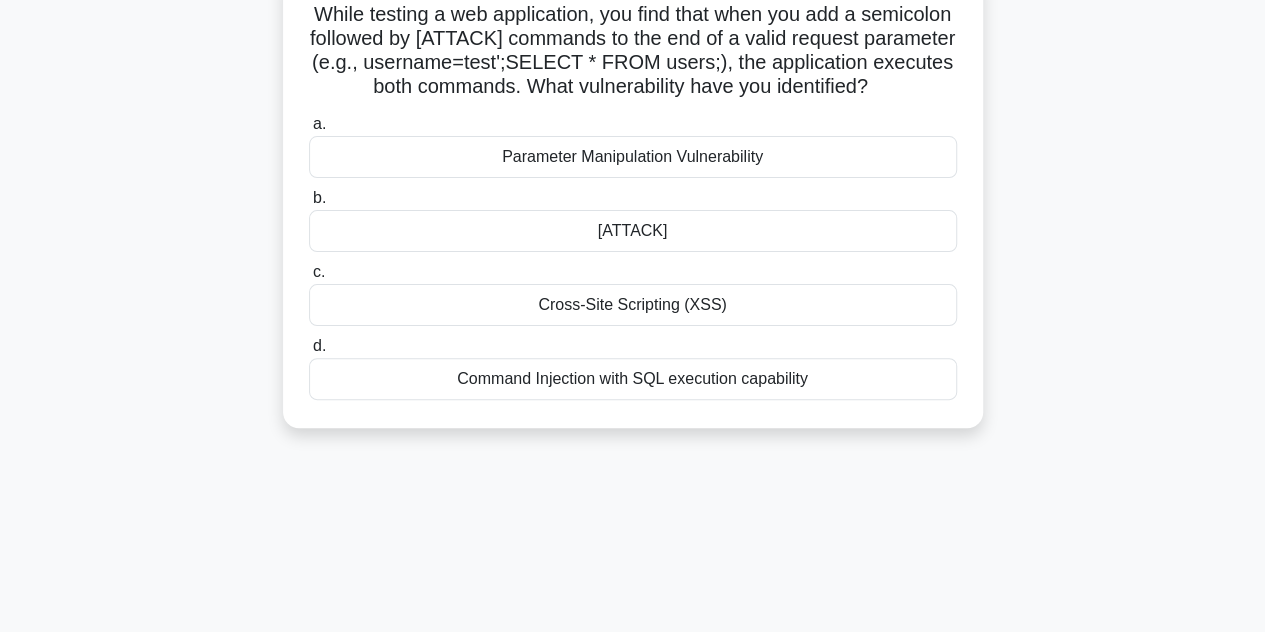 click on "SQL Injection" at bounding box center (633, 231) 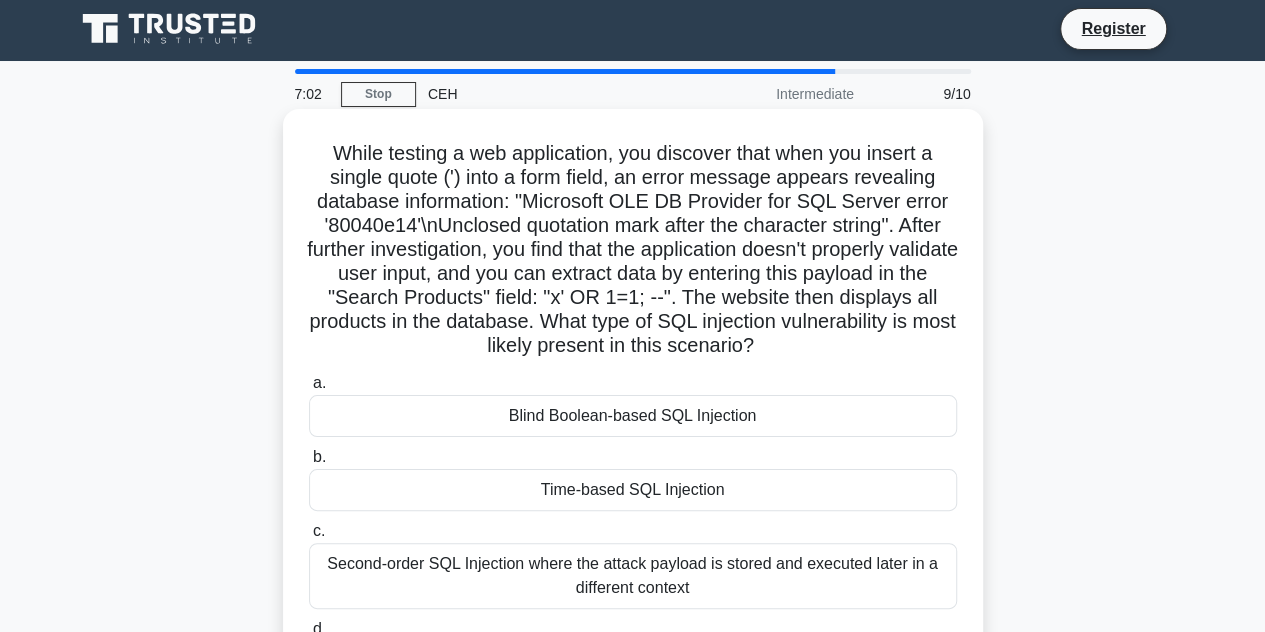 scroll, scrollTop: 0, scrollLeft: 0, axis: both 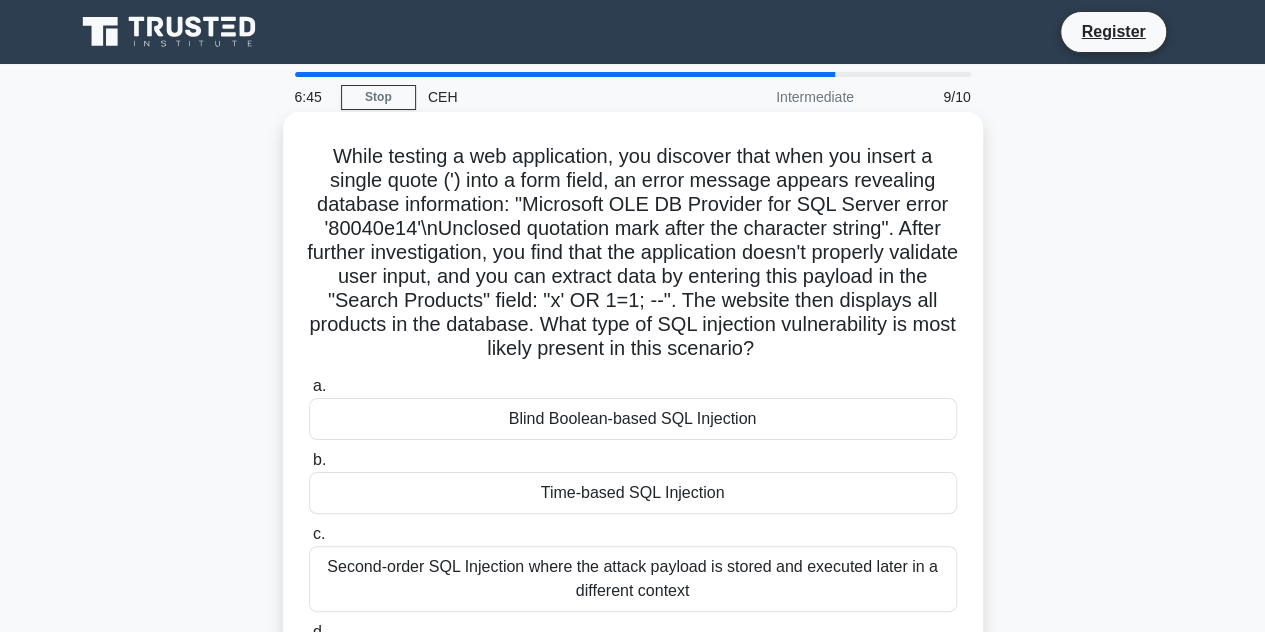 click on "Blind Boolean-based SQL Injection" at bounding box center (633, 419) 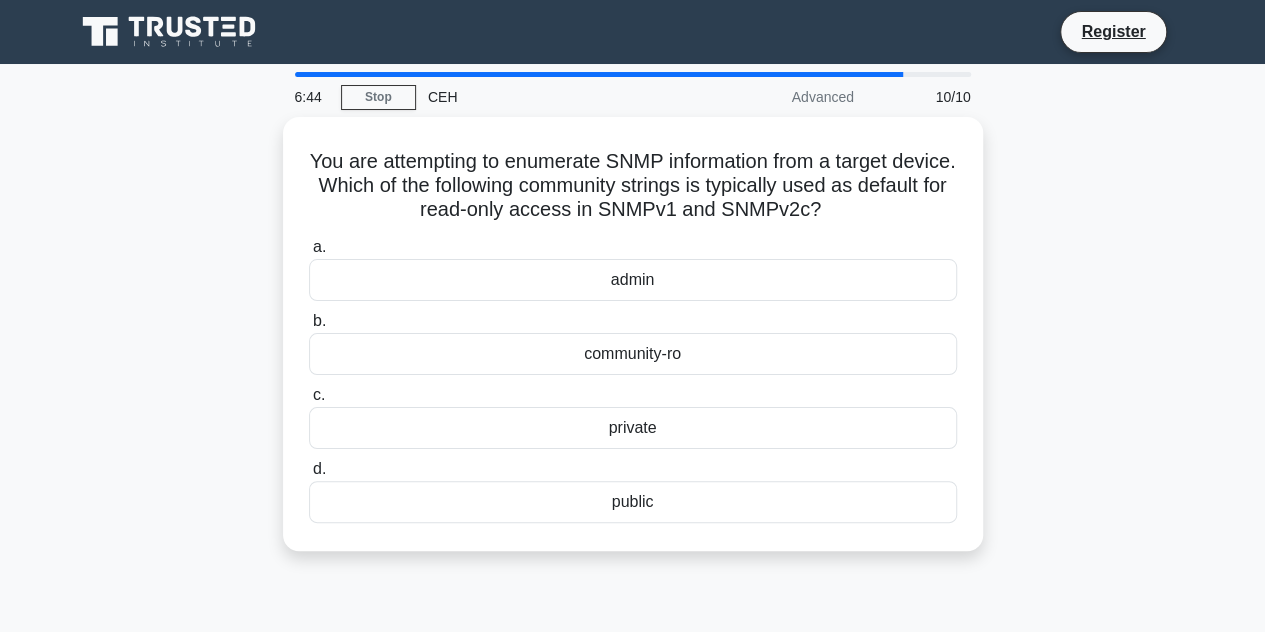 scroll, scrollTop: 0, scrollLeft: 0, axis: both 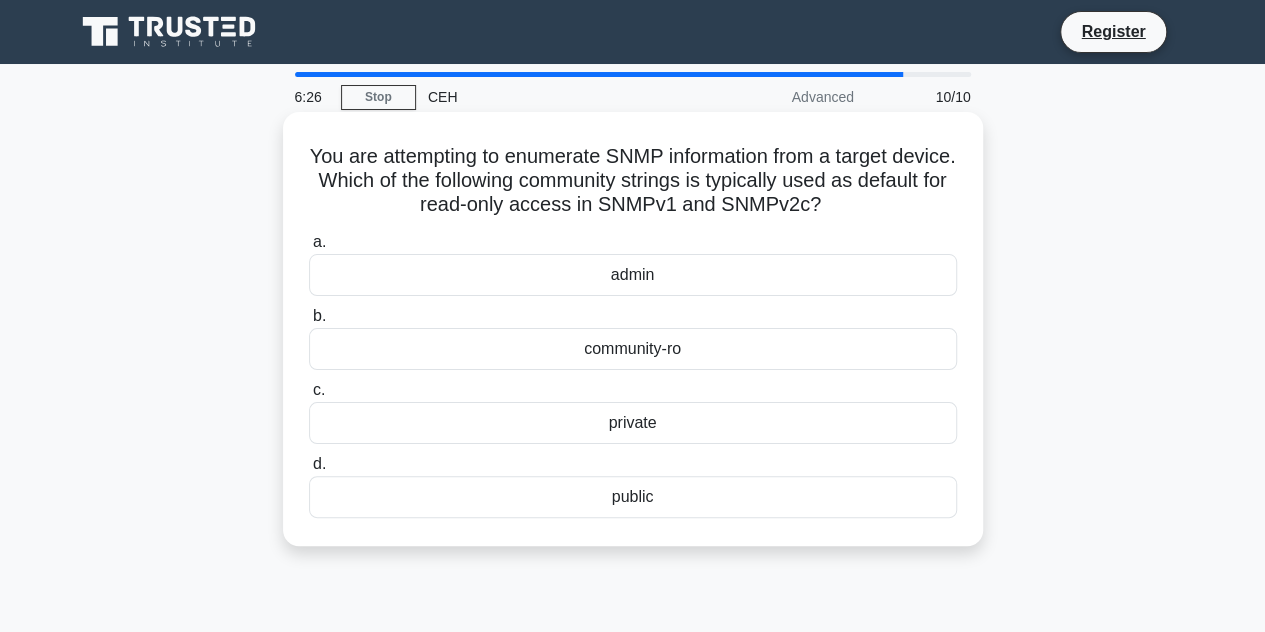 click on "public" at bounding box center [633, 497] 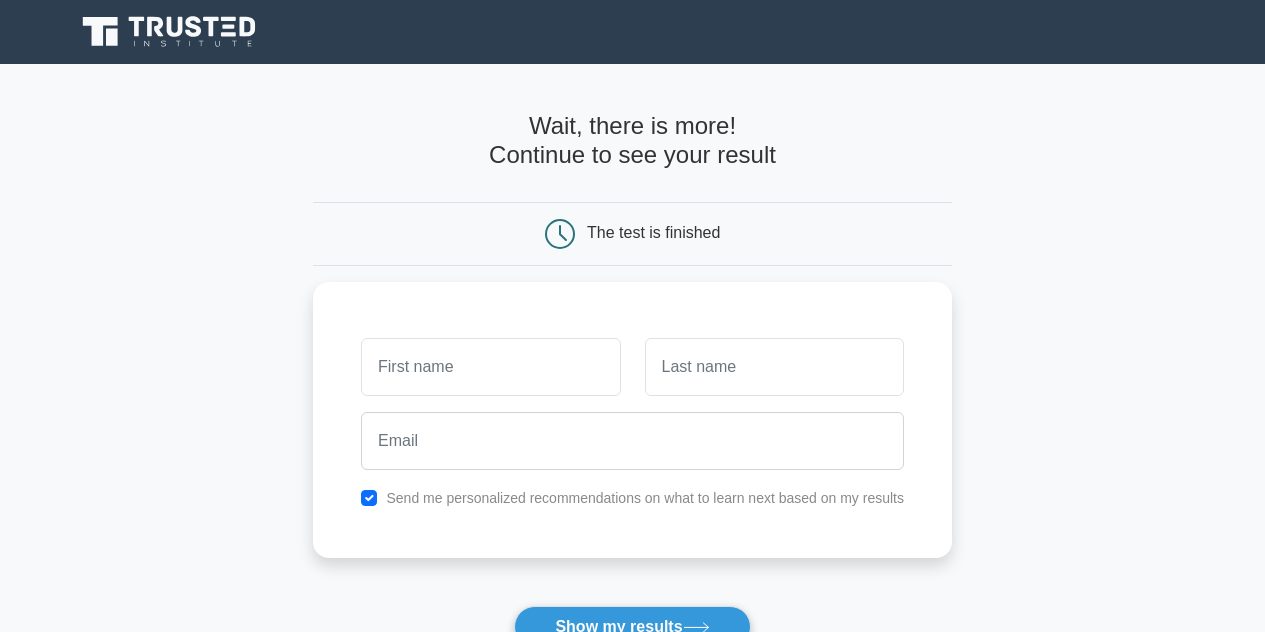 scroll, scrollTop: 0, scrollLeft: 0, axis: both 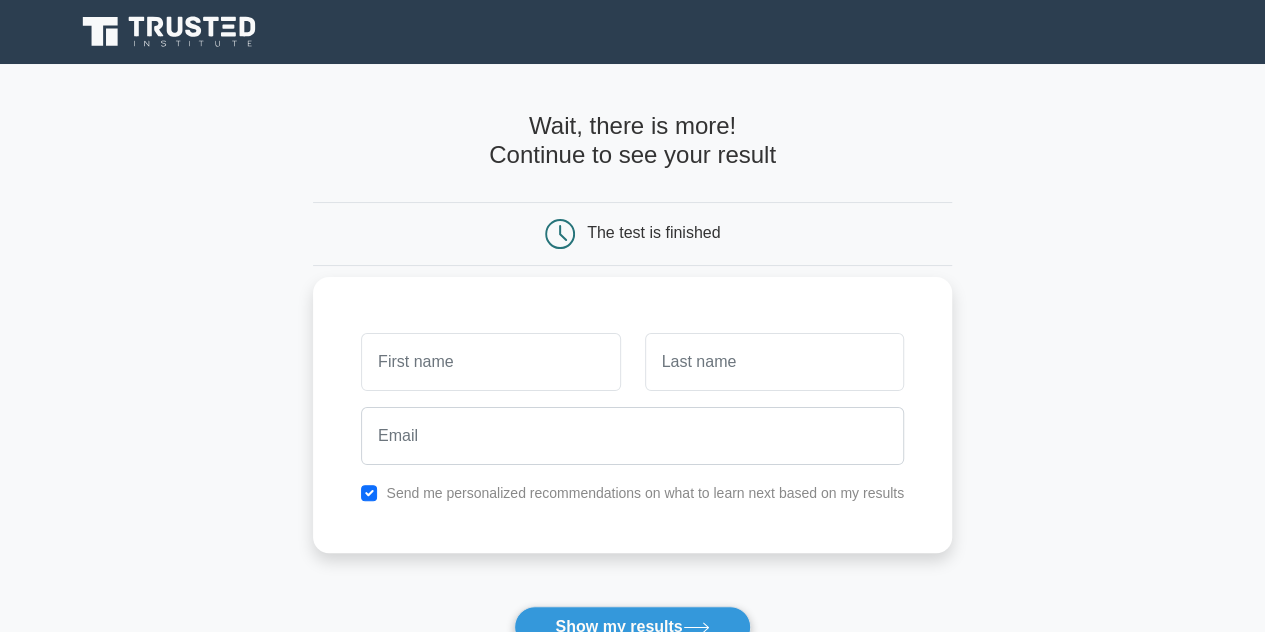 click at bounding box center (490, 362) 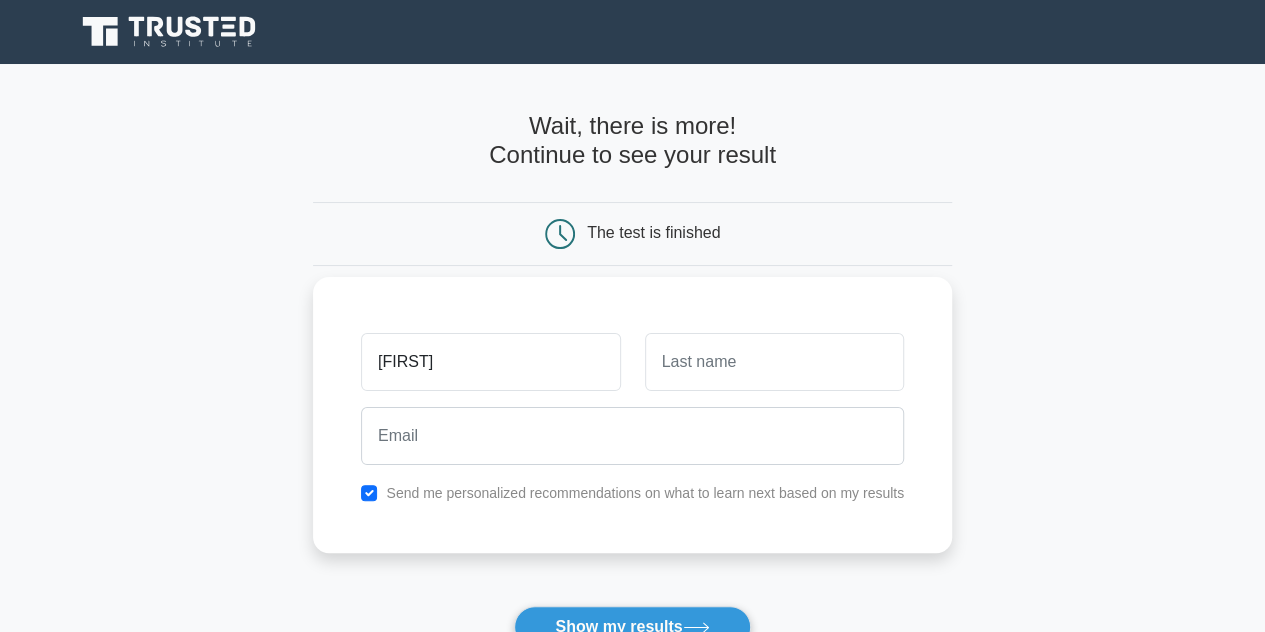 type on "[NAME]" 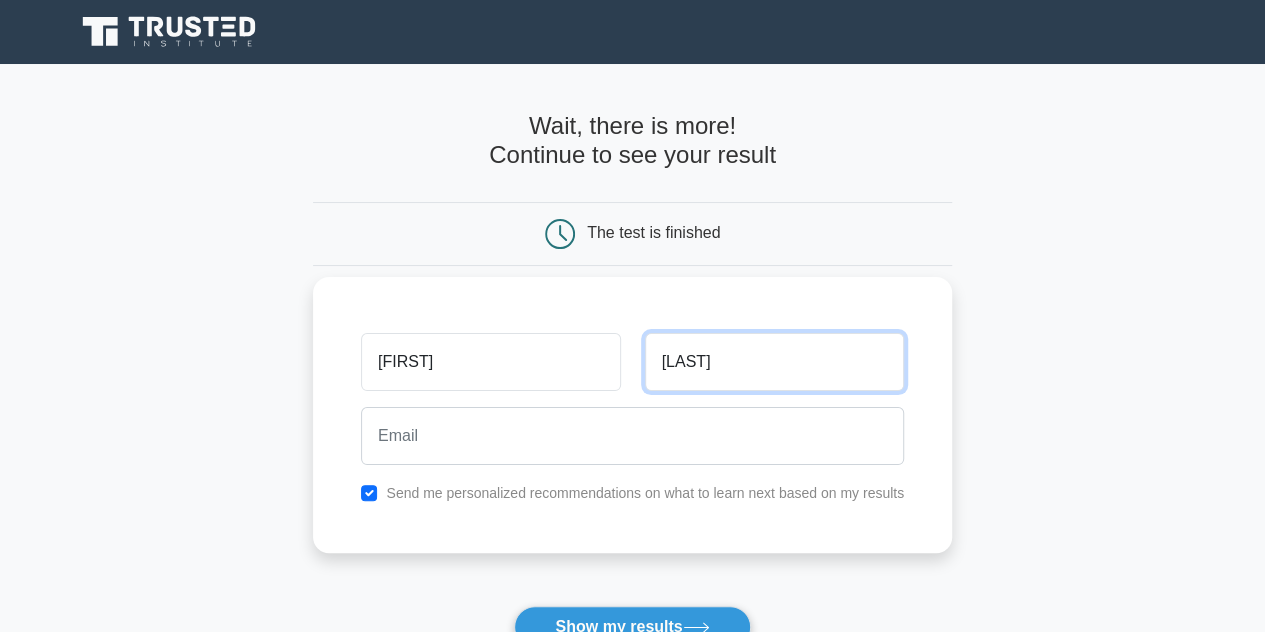 type on "Limbad" 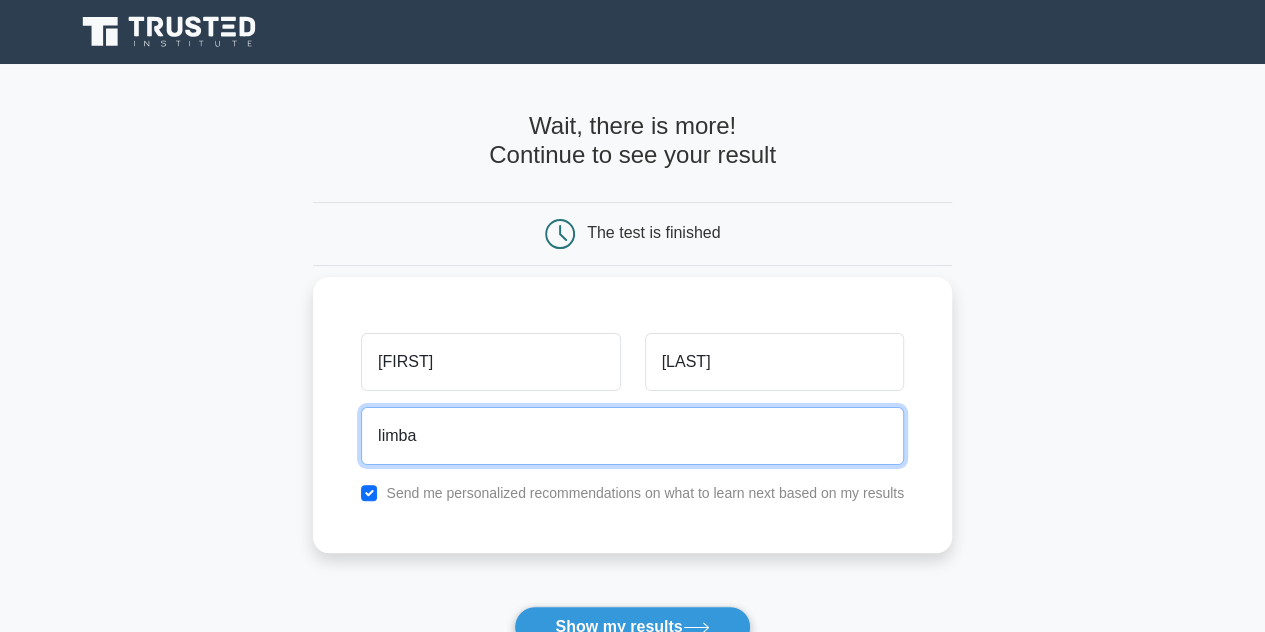 type on "limbadrahul2002@gmail.com" 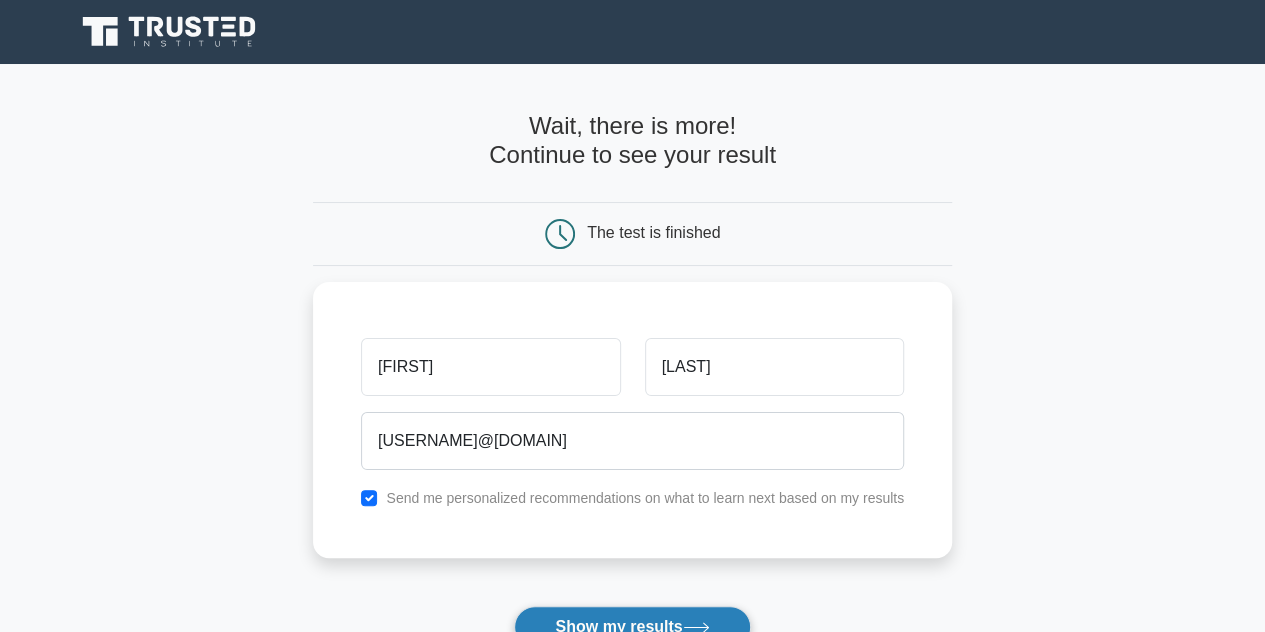 click on "Show my results" at bounding box center [632, 627] 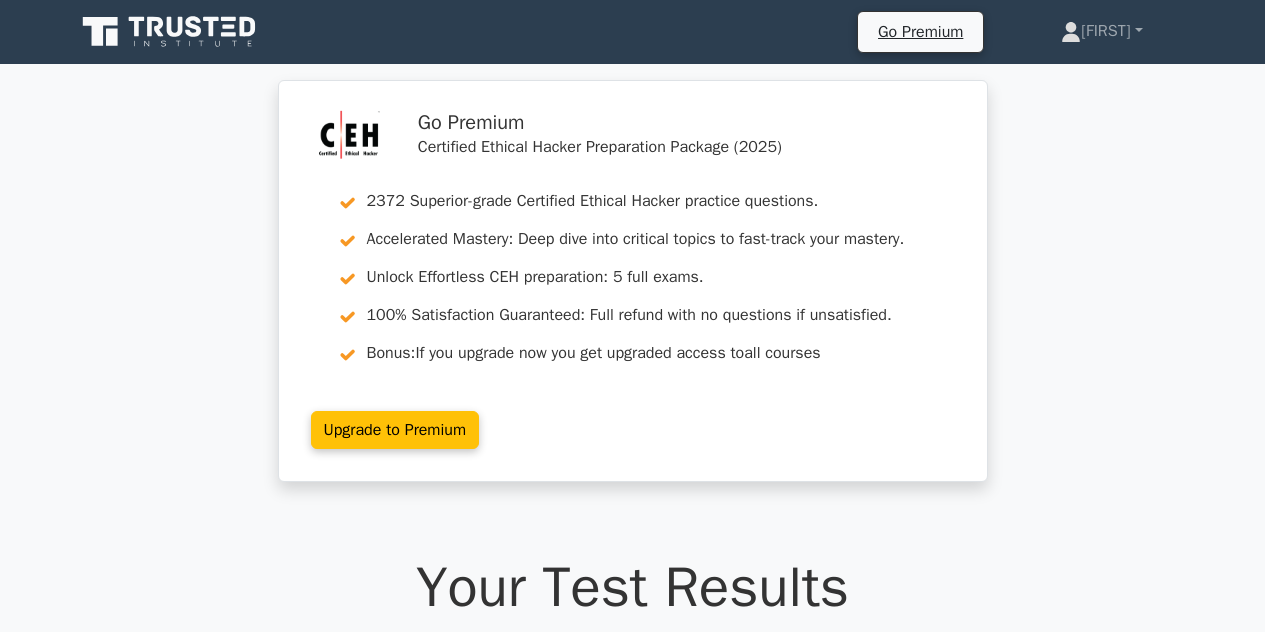 scroll, scrollTop: 0, scrollLeft: 0, axis: both 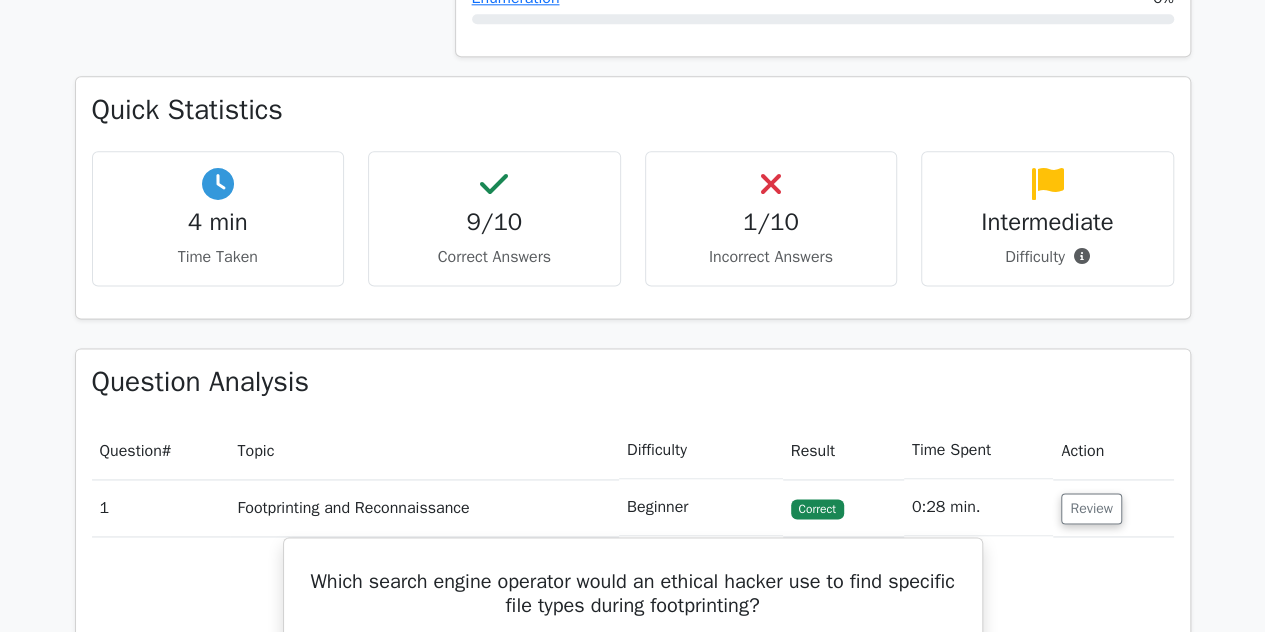 click on "1/10
Incorrect Answers" at bounding box center [218, 218] 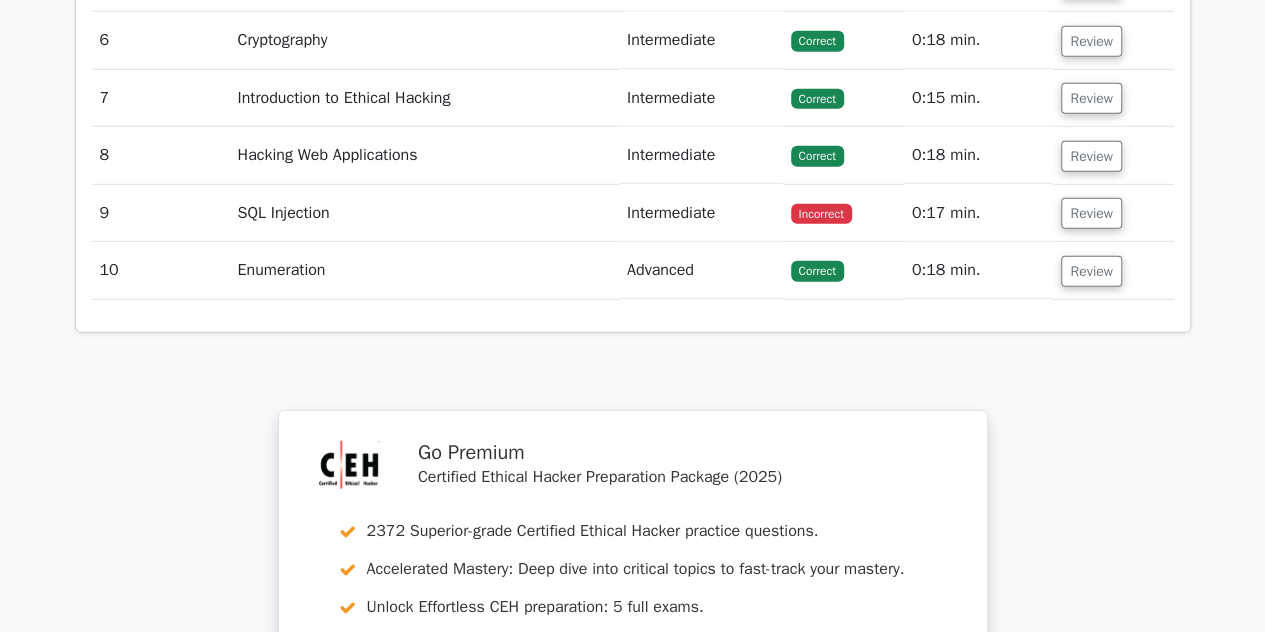 scroll, scrollTop: 2889, scrollLeft: 0, axis: vertical 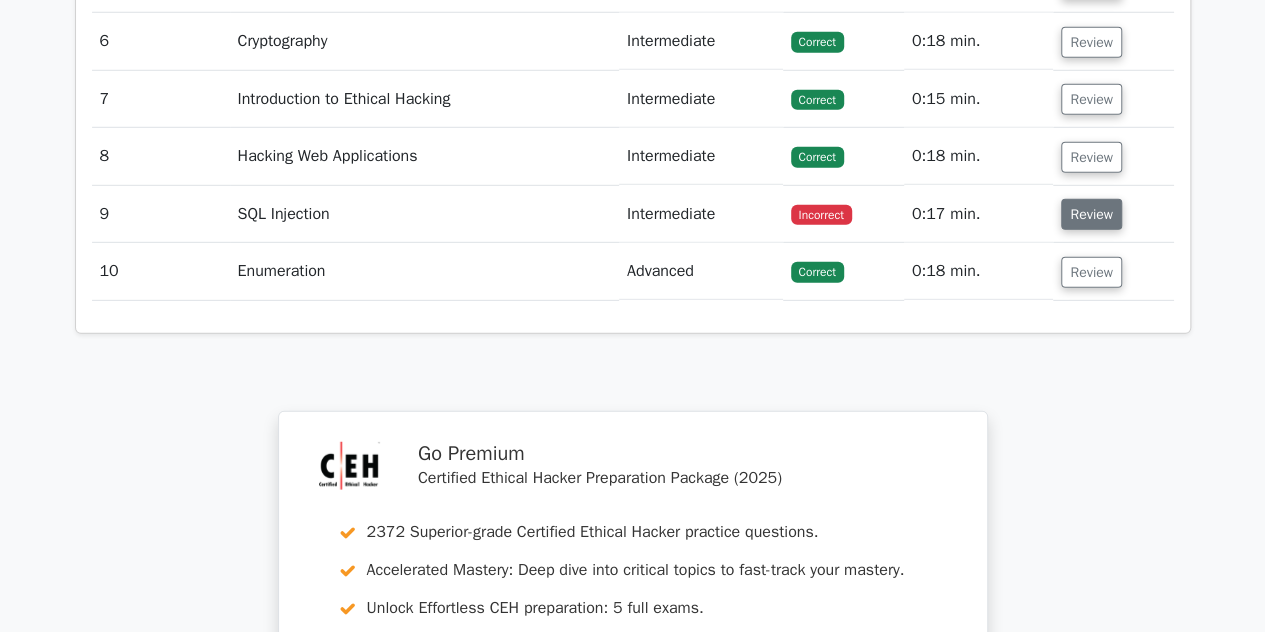 click on "Review" at bounding box center (1091, 214) 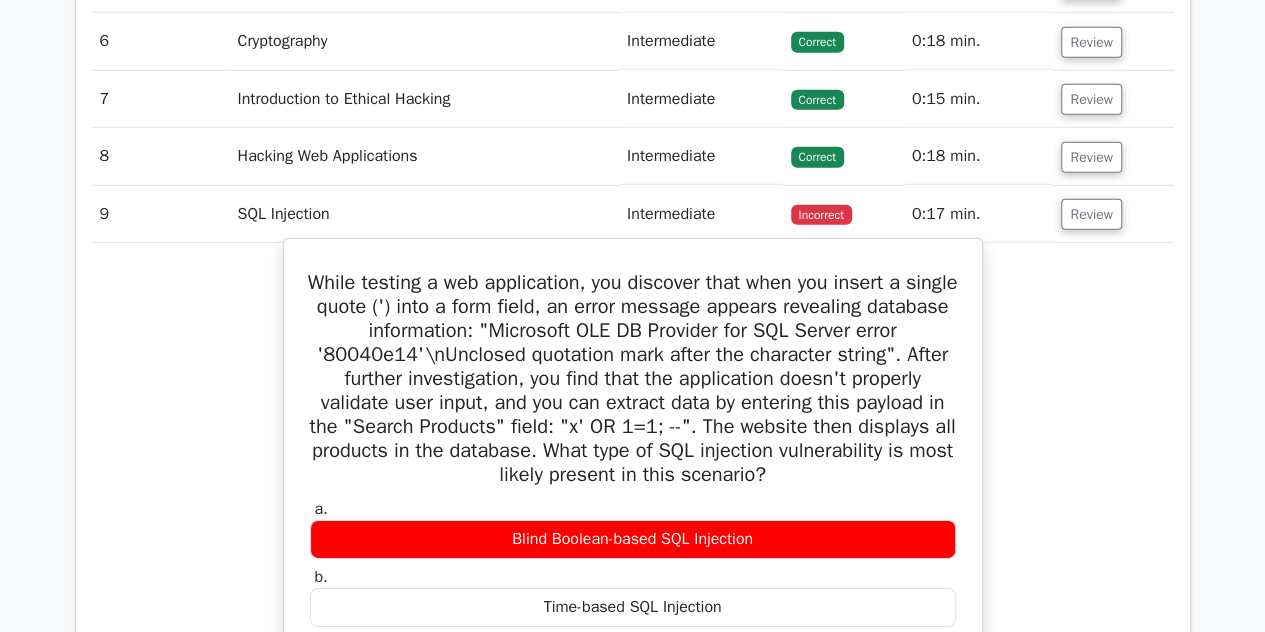 scroll, scrollTop: 3029, scrollLeft: 0, axis: vertical 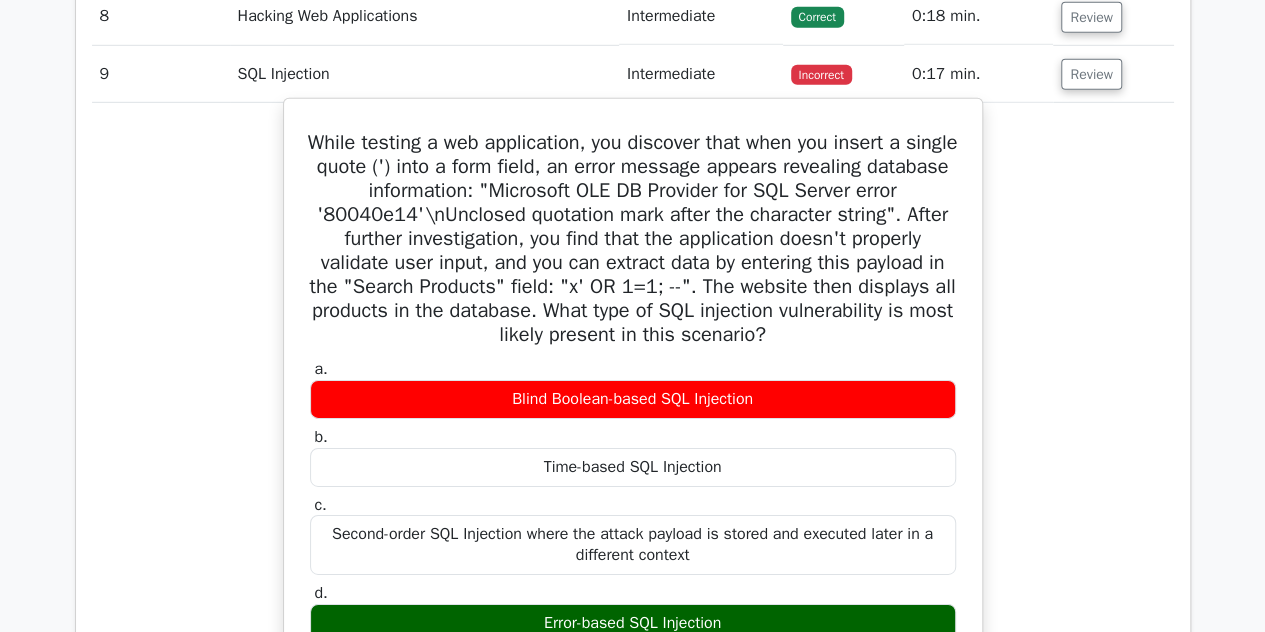 click on "Time-based SQL Injection" at bounding box center [633, 467] 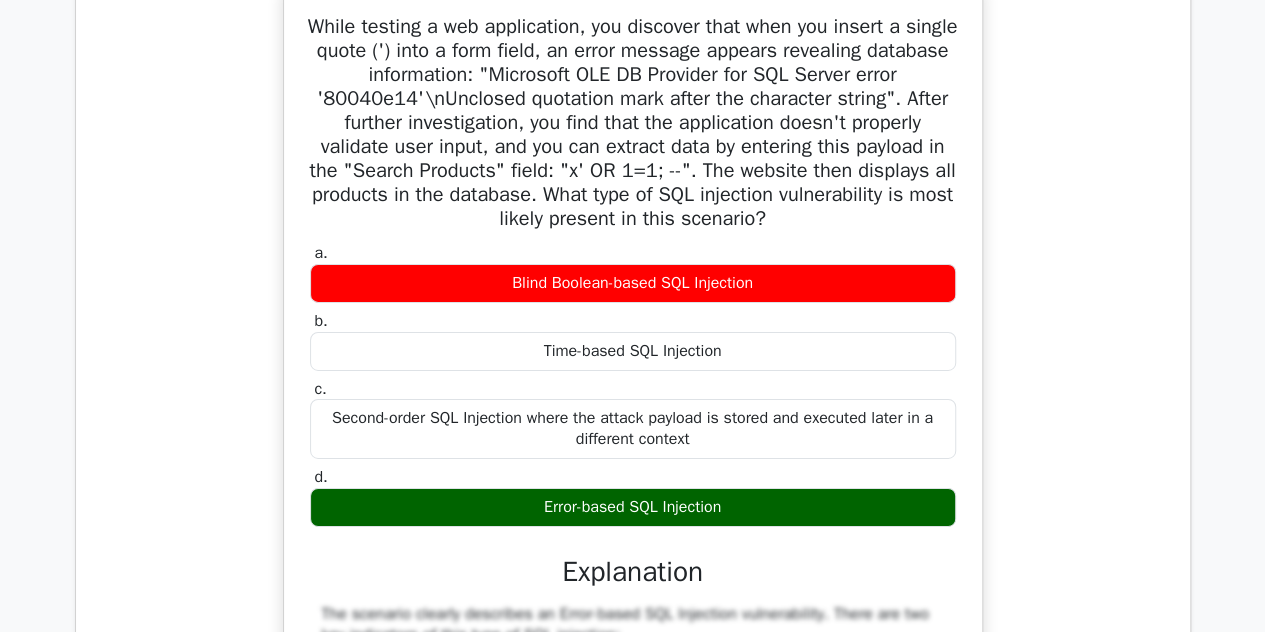click on "Error-based SQL Injection" at bounding box center (633, 507) 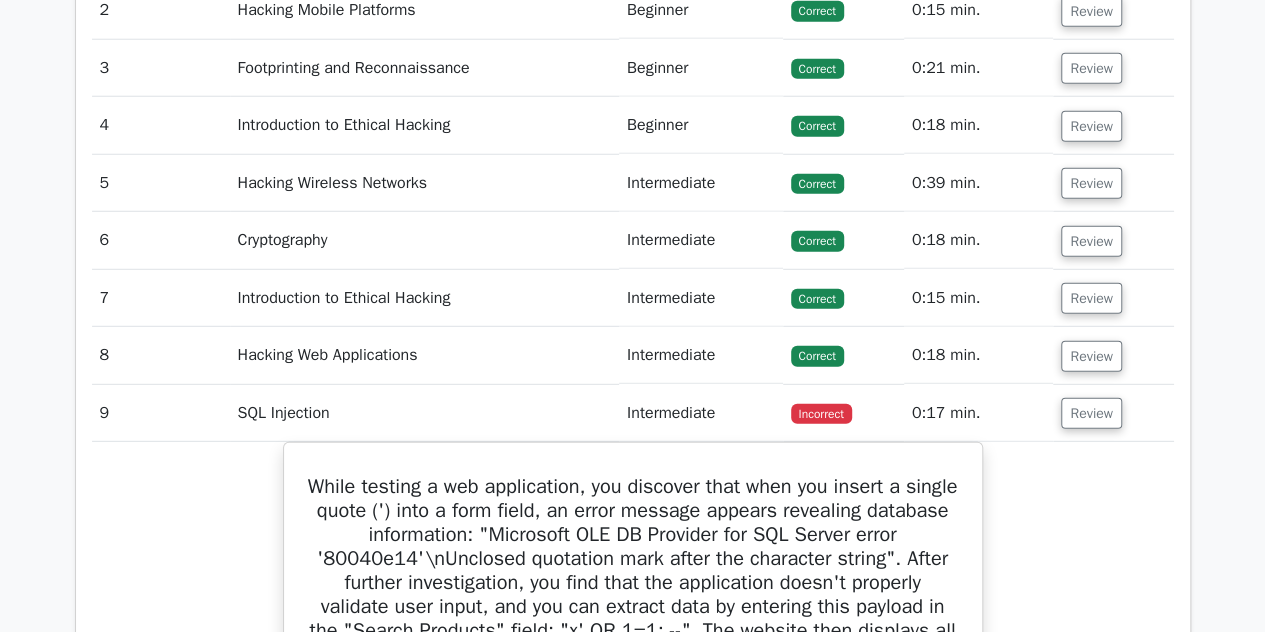 scroll, scrollTop: 2689, scrollLeft: 0, axis: vertical 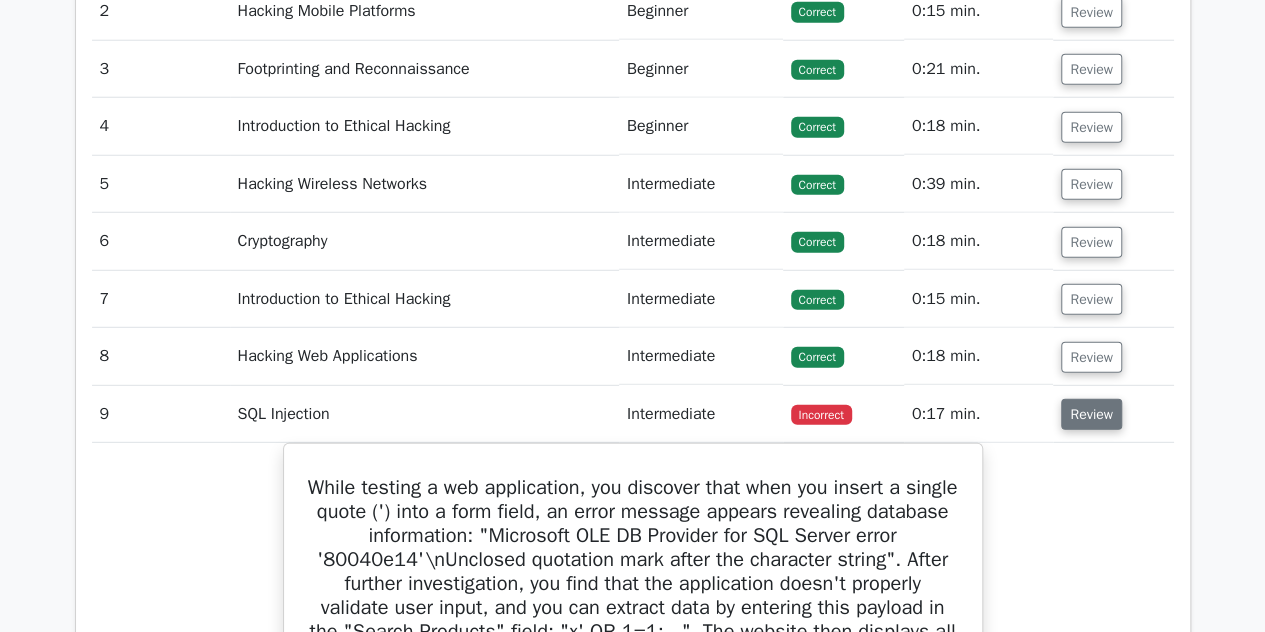 click on "Review" at bounding box center [1091, 414] 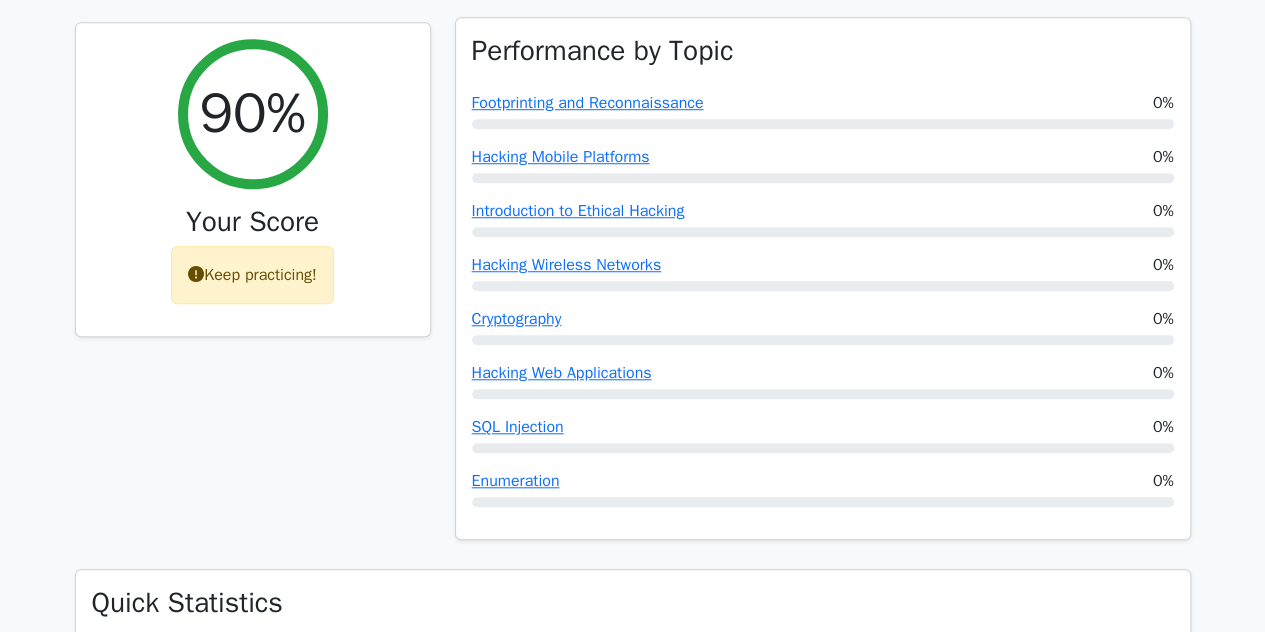 scroll, scrollTop: 652, scrollLeft: 0, axis: vertical 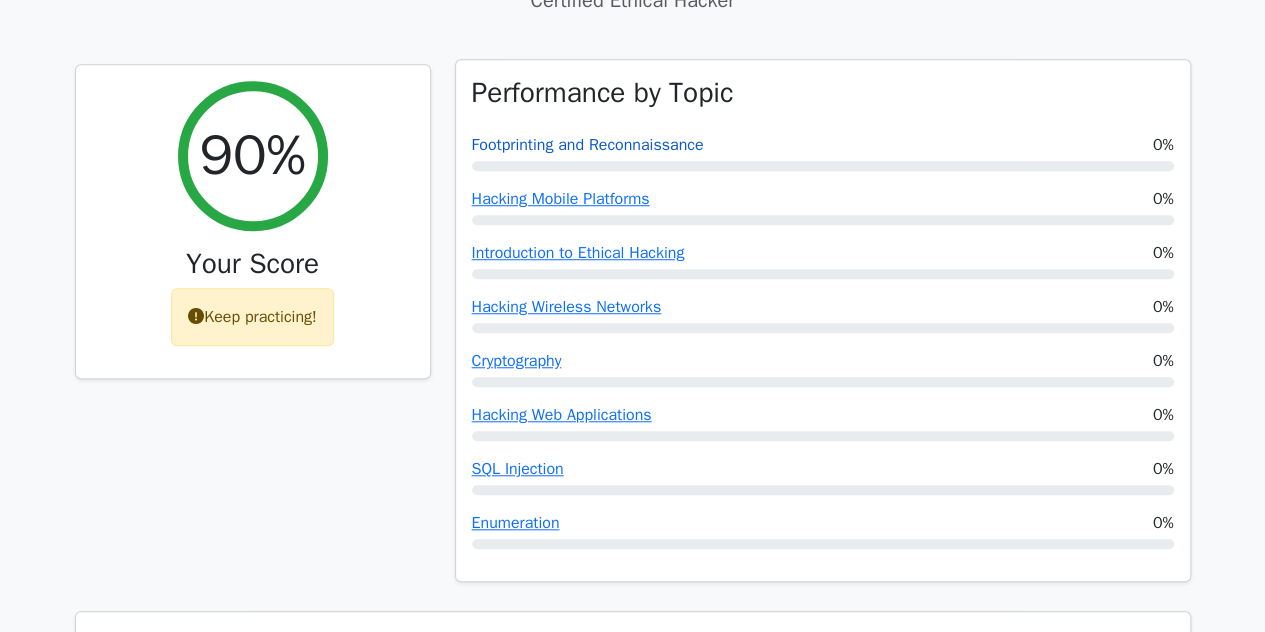 click on "Footprinting and Reconnaissance" at bounding box center [588, 145] 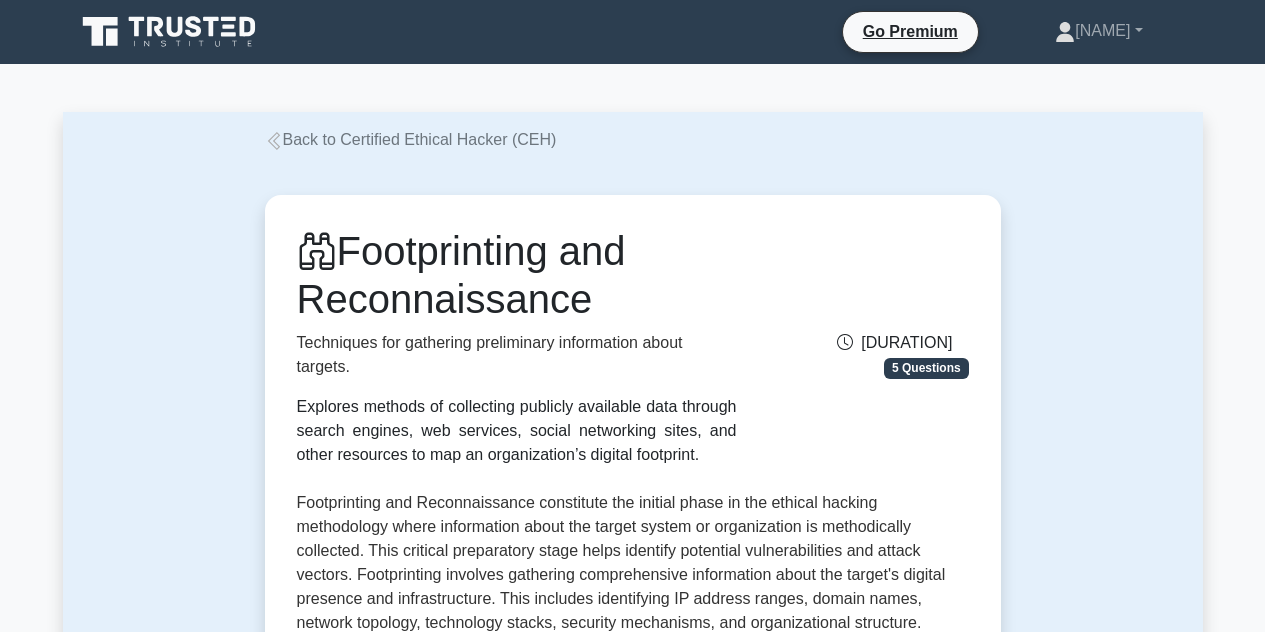 scroll, scrollTop: 0, scrollLeft: 0, axis: both 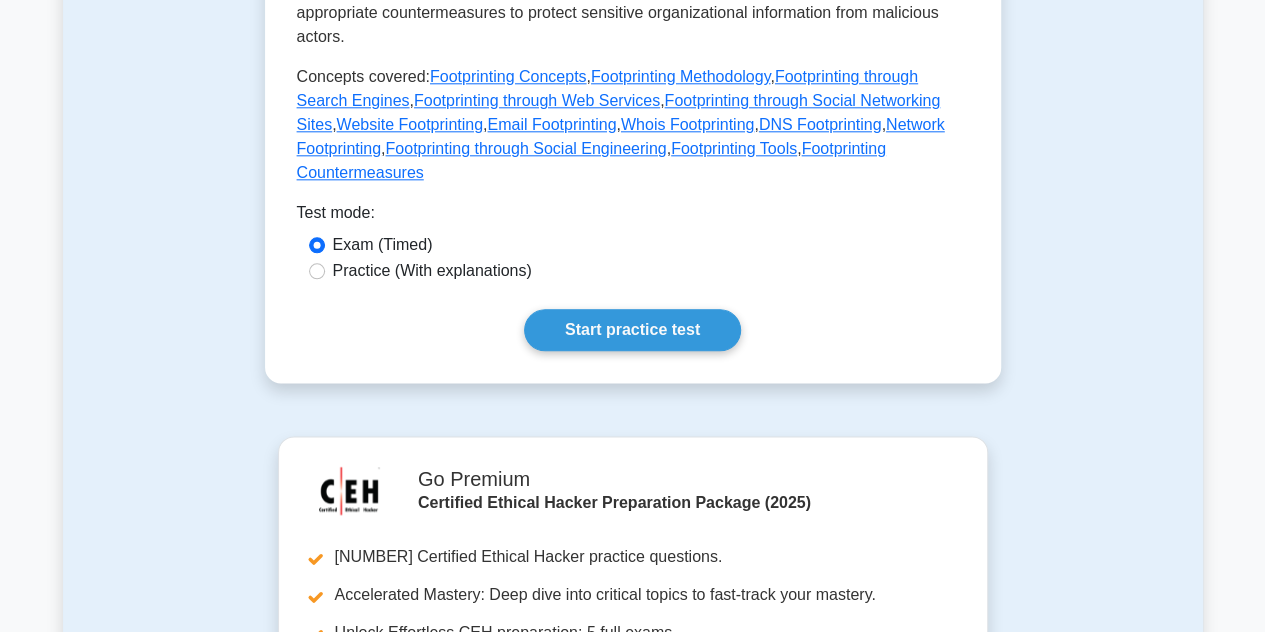 click on "Practice (With explanations)" at bounding box center [432, 271] 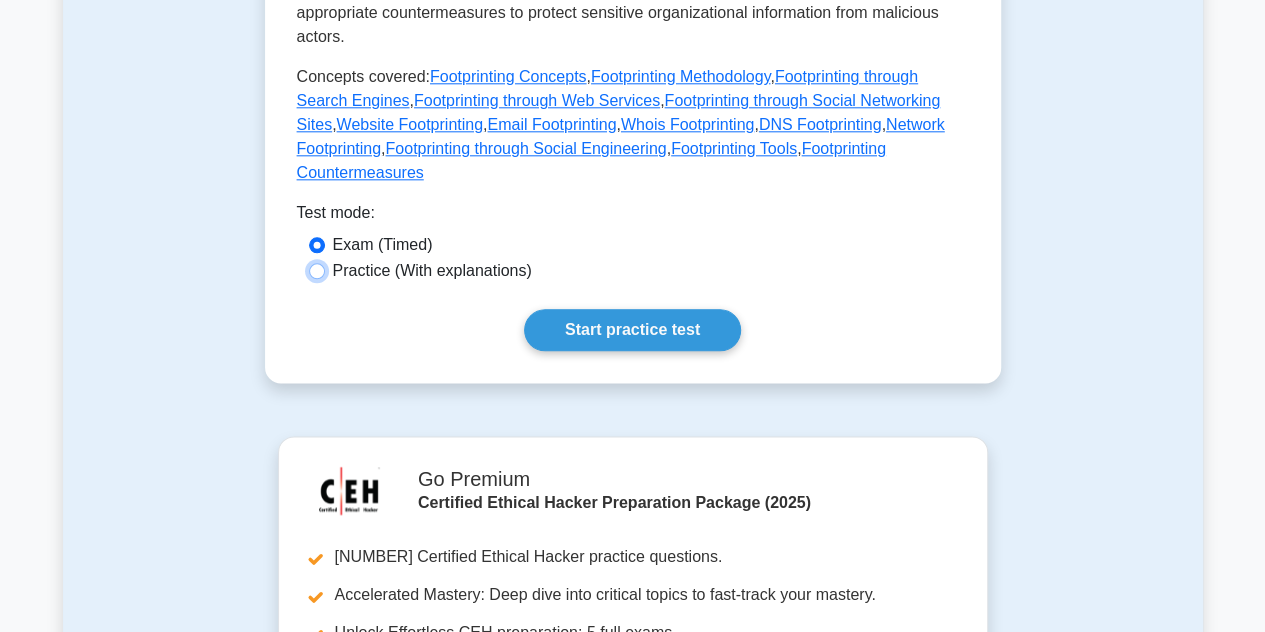 click on "Practice (With explanations)" at bounding box center [317, 271] 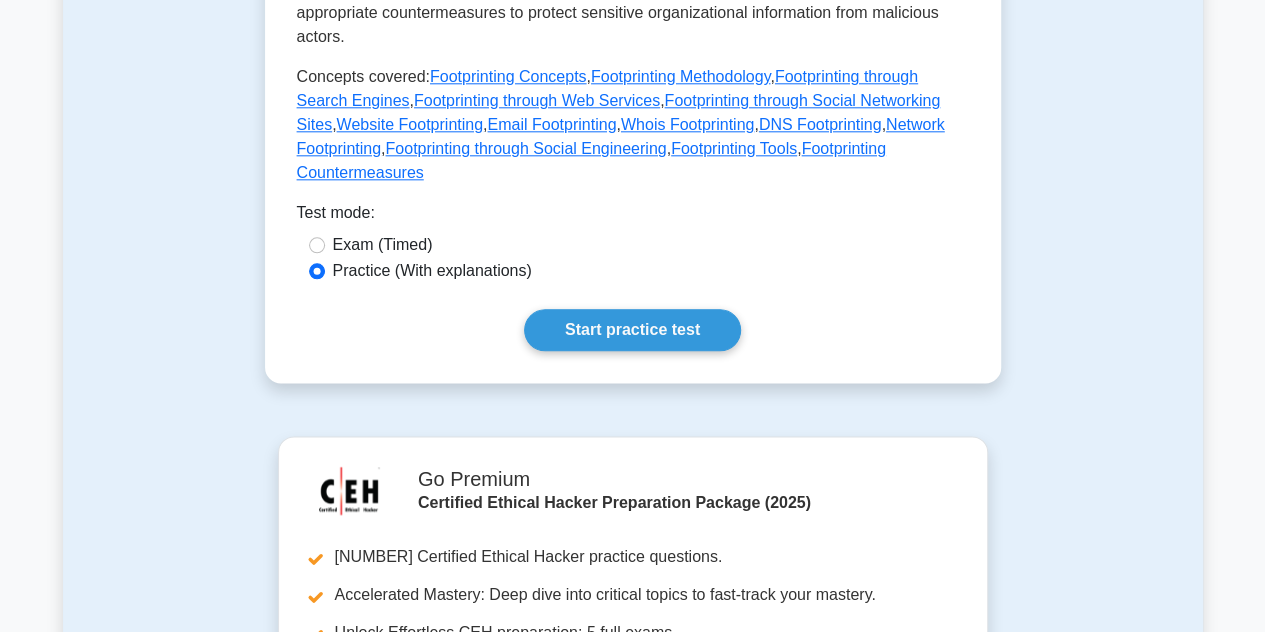 click on "Exam (Timed)" at bounding box center [383, 245] 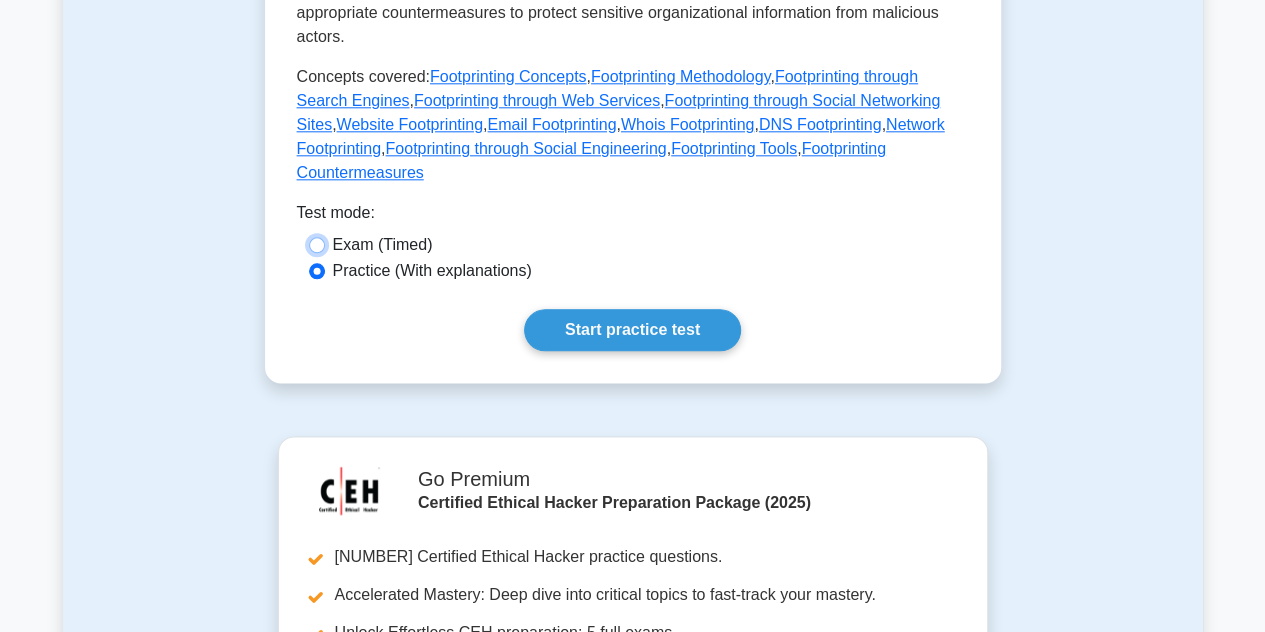 click on "Exam (Timed)" at bounding box center [317, 245] 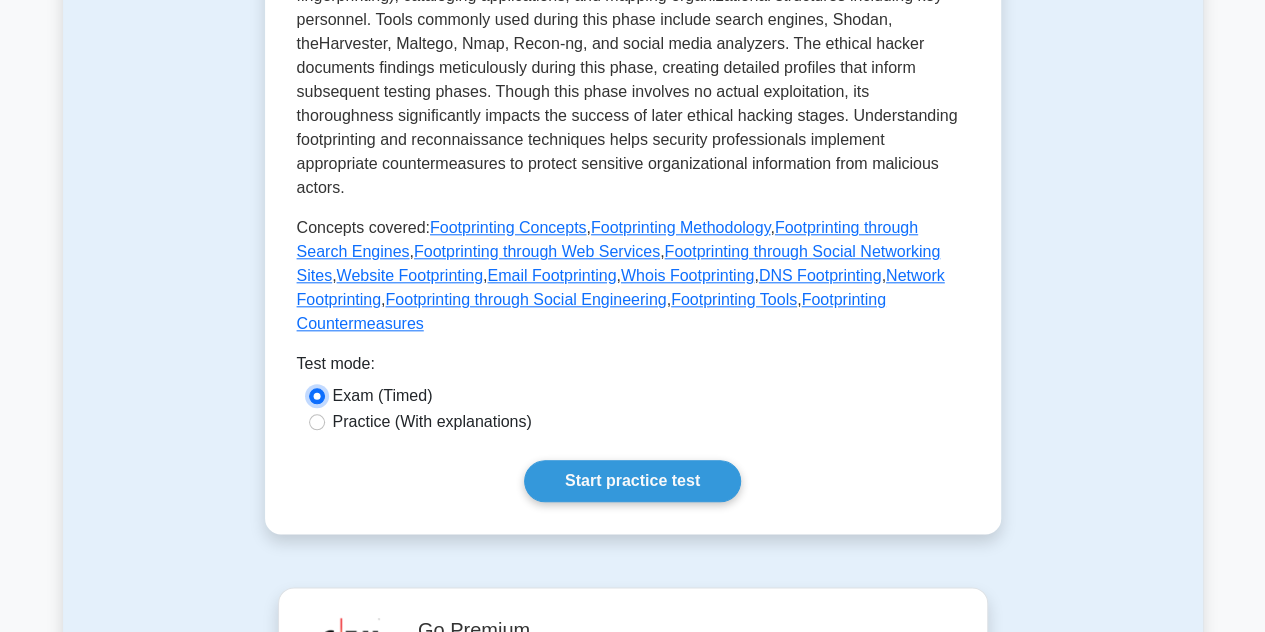 scroll, scrollTop: 1011, scrollLeft: 0, axis: vertical 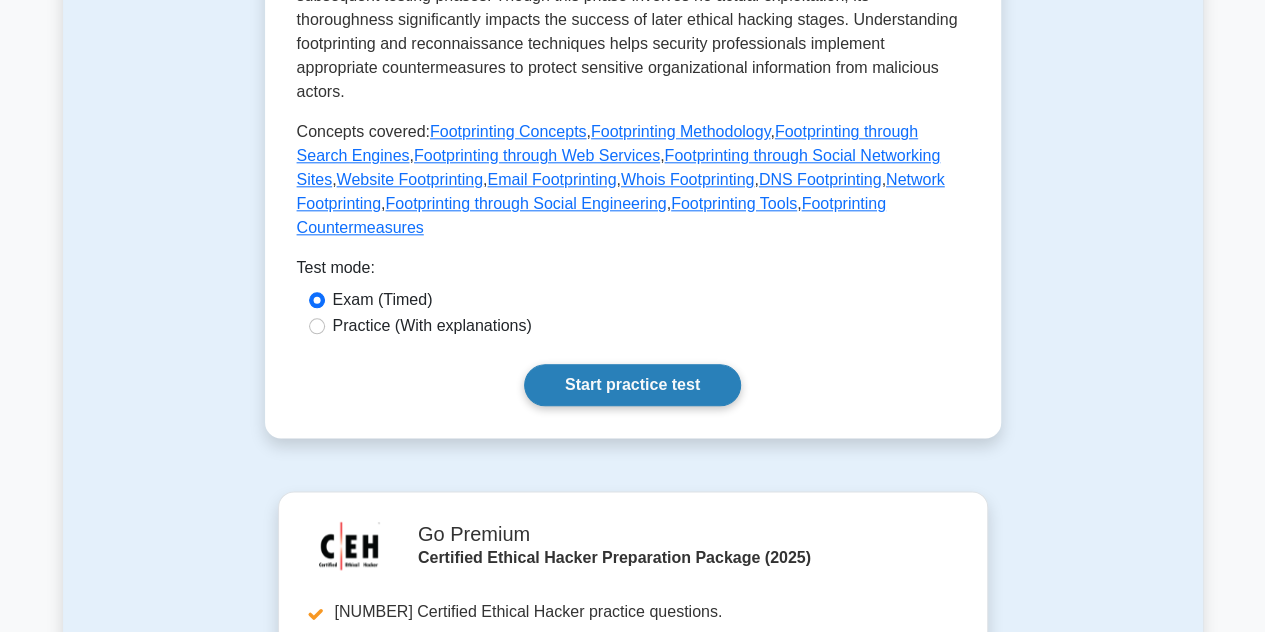 click on "Start practice test" at bounding box center [632, 385] 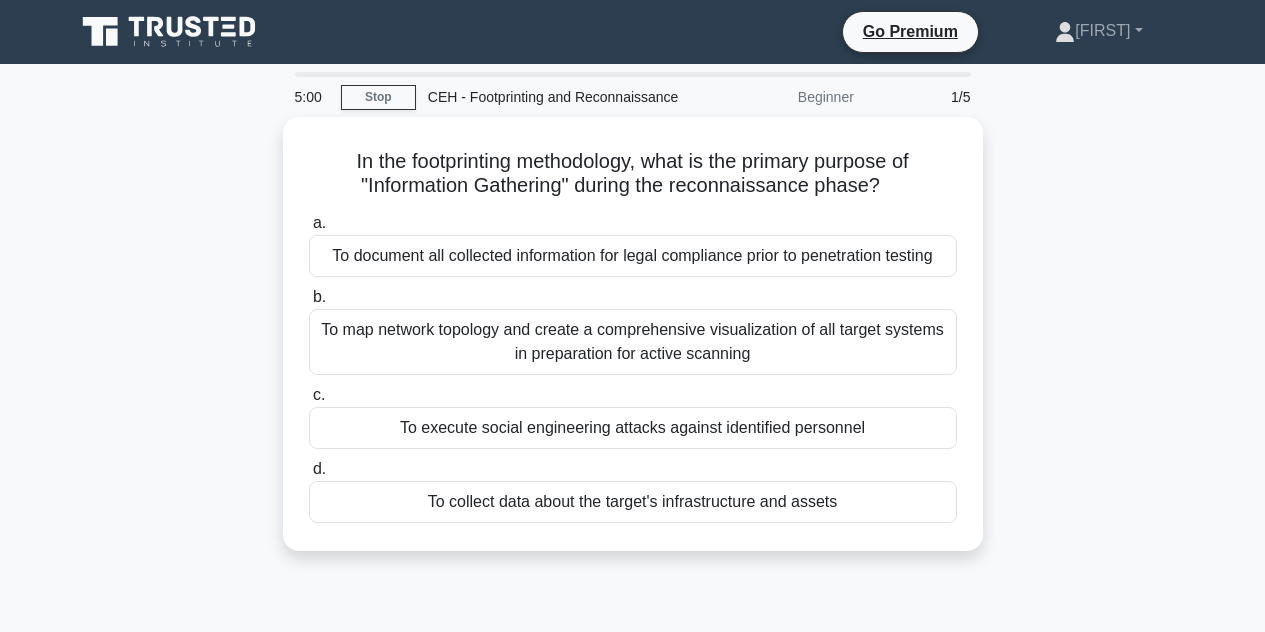 scroll, scrollTop: 0, scrollLeft: 0, axis: both 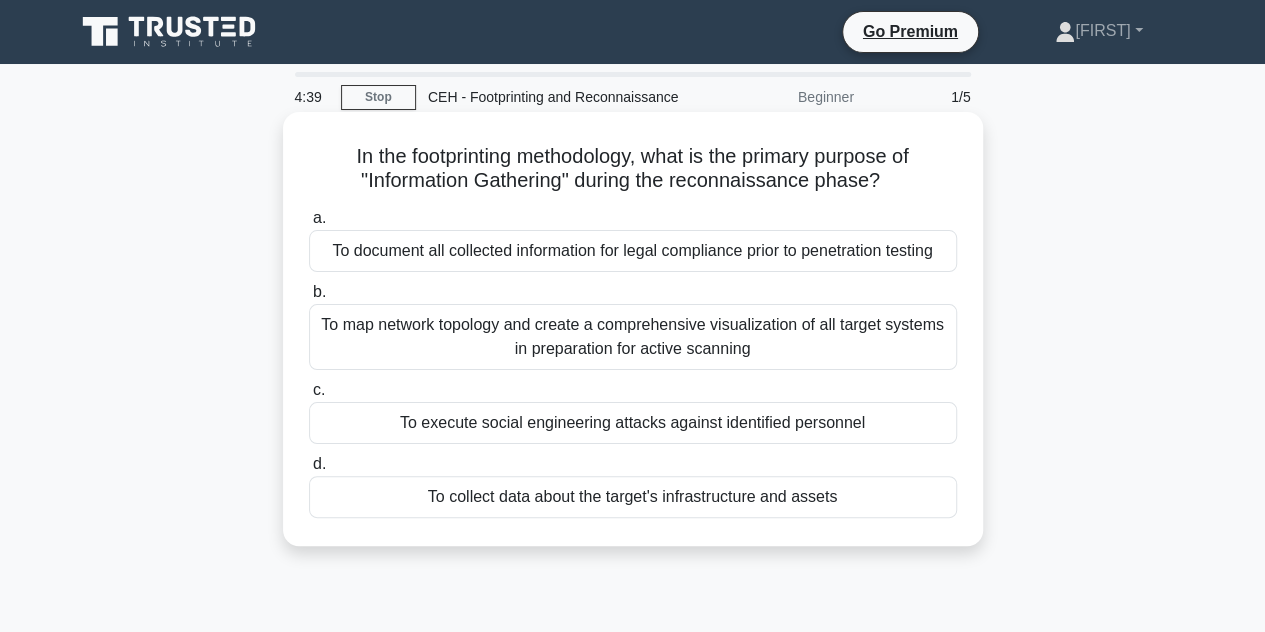 click on "To collect data about the target's infrastructure and assets" at bounding box center (633, 497) 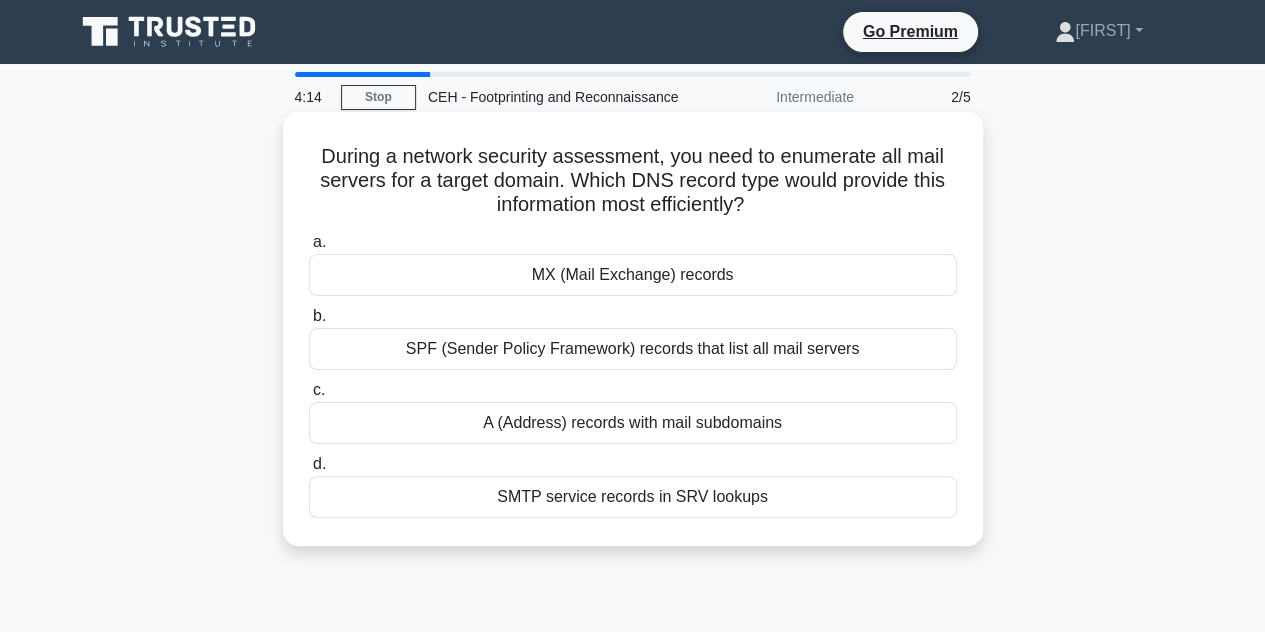 click on "SMTP service records in SRV lookups" at bounding box center (633, 497) 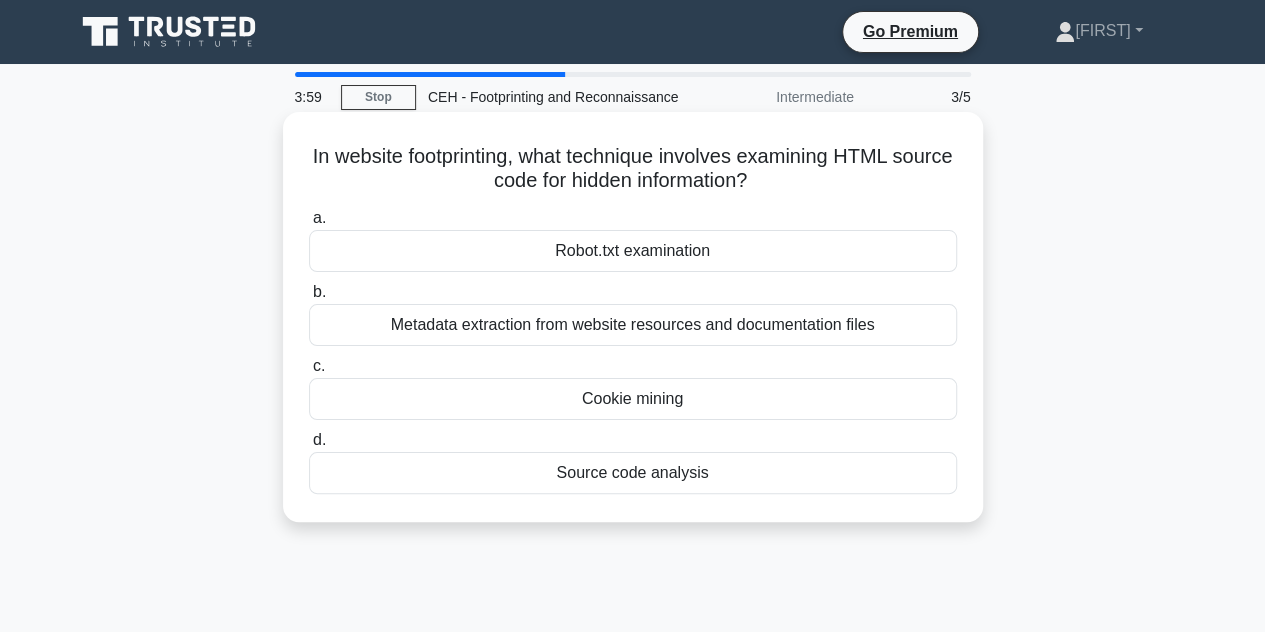 click on "Source code analysis" at bounding box center (633, 473) 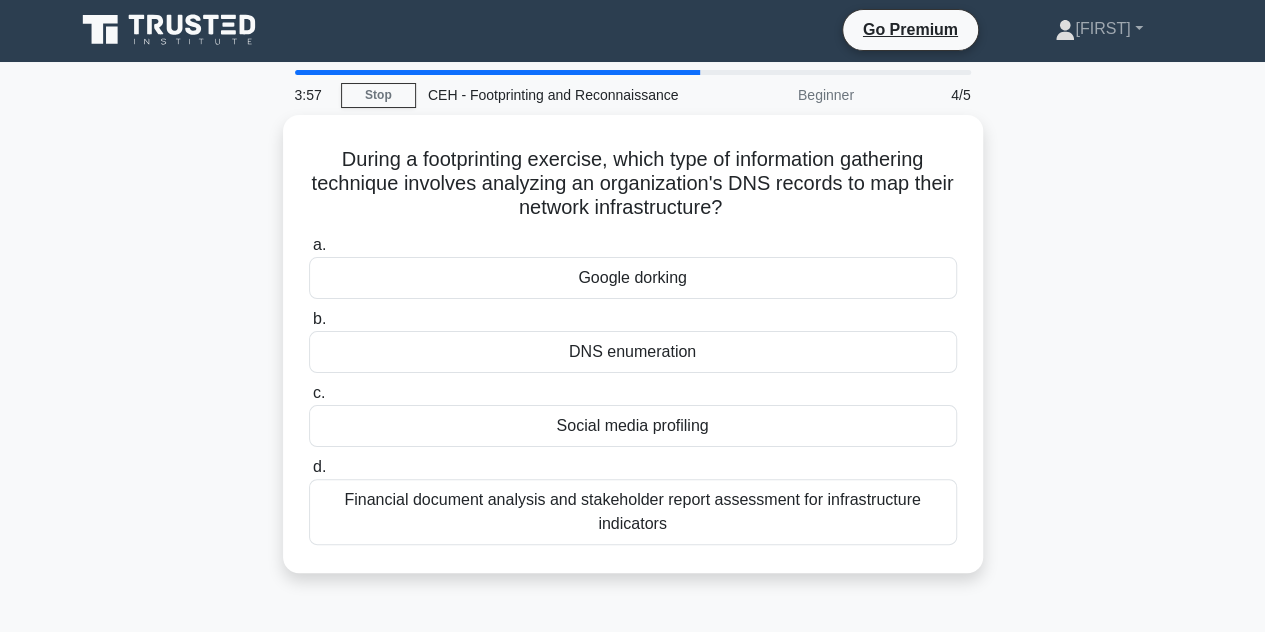 scroll, scrollTop: 1, scrollLeft: 0, axis: vertical 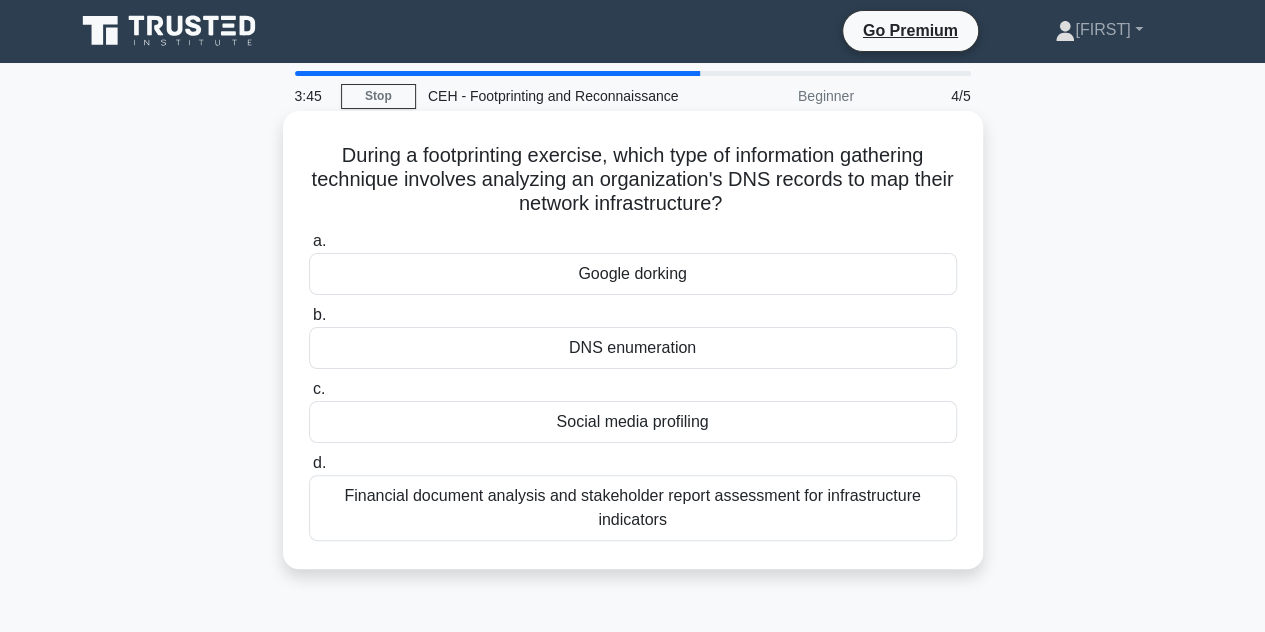 click on "DNS enumeration" at bounding box center (633, 348) 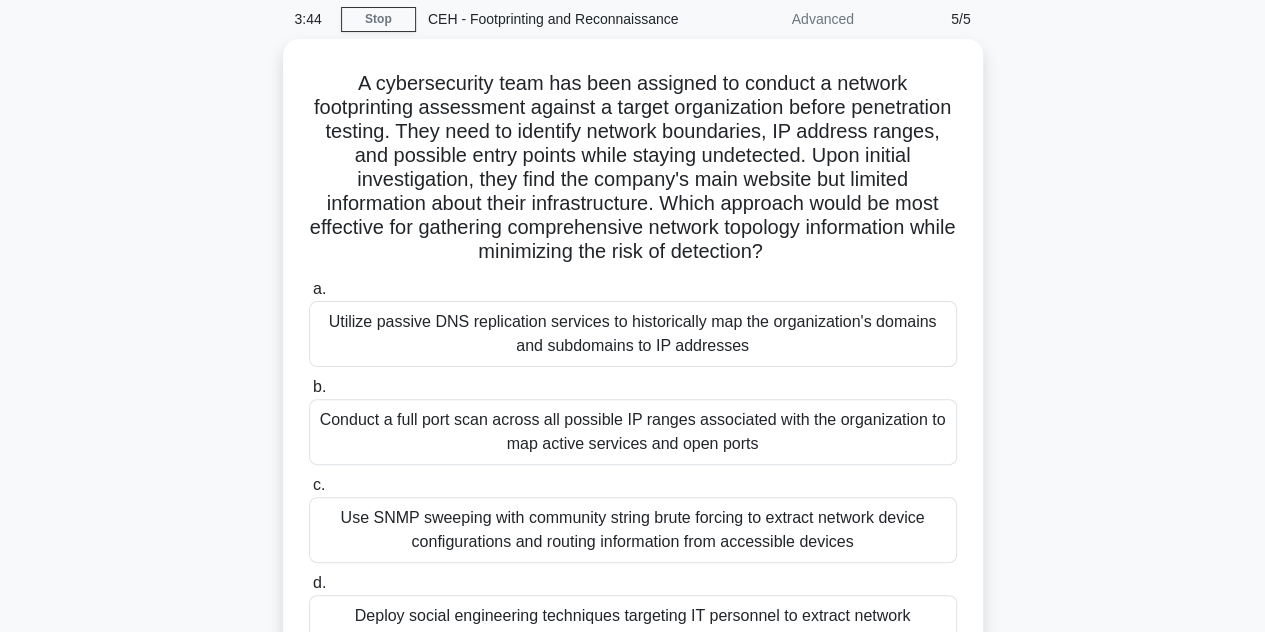 scroll, scrollTop: 79, scrollLeft: 0, axis: vertical 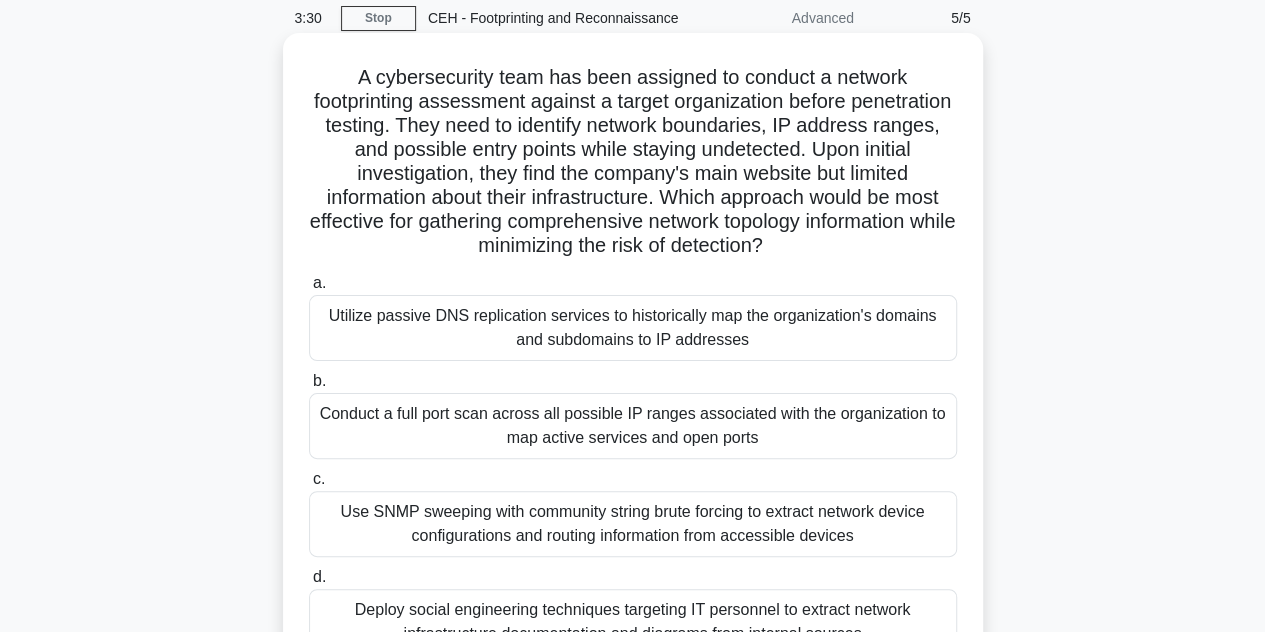click on "Utilize passive DNS replication services to historically map the organization's domains and subdomains to IP addresses" at bounding box center (633, 328) 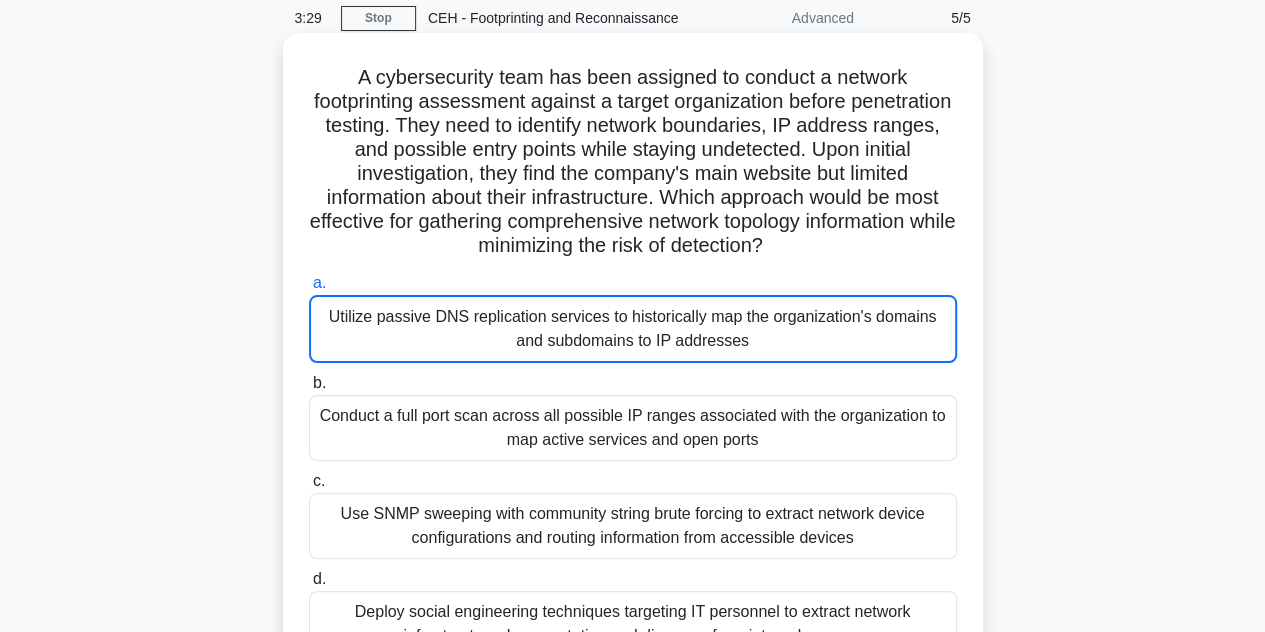 scroll, scrollTop: 308, scrollLeft: 0, axis: vertical 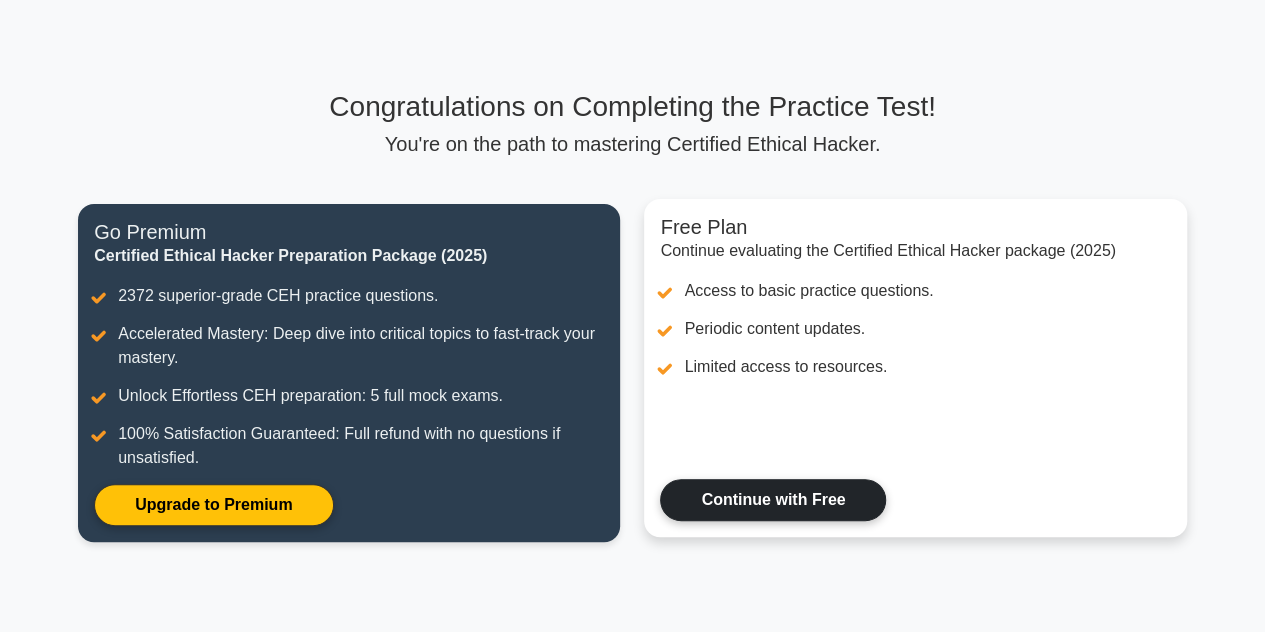 click on "Continue with Free" at bounding box center (773, 500) 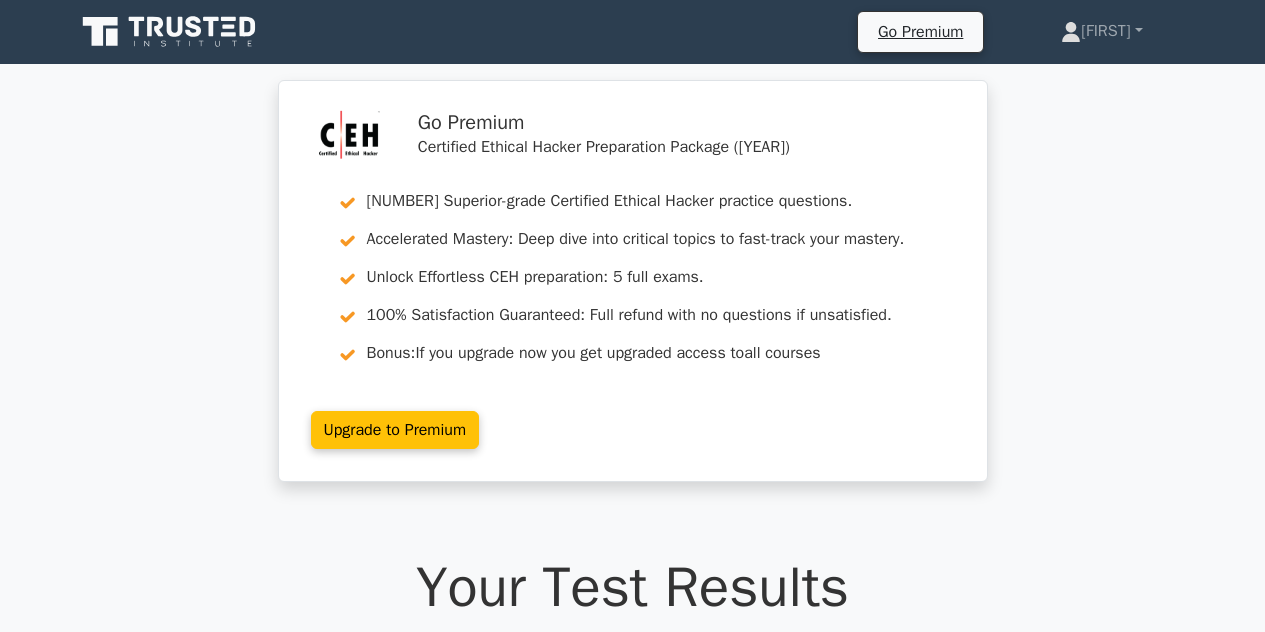 scroll, scrollTop: 0, scrollLeft: 0, axis: both 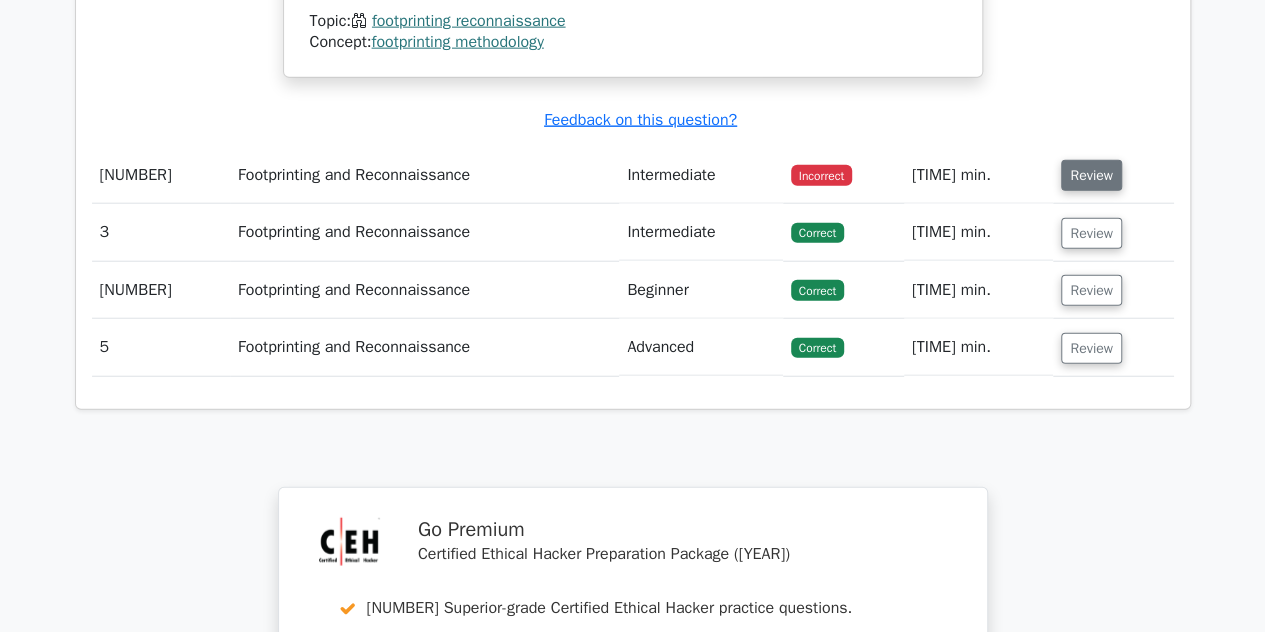 click on "Review" at bounding box center (1091, 175) 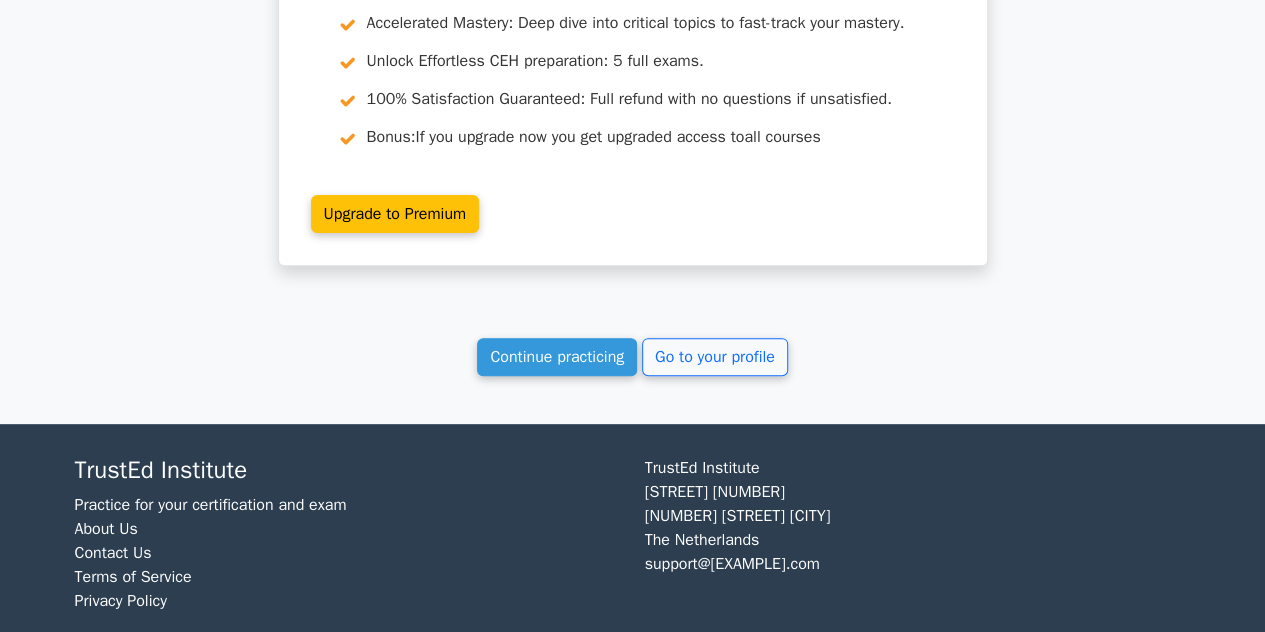 scroll, scrollTop: 3910, scrollLeft: 0, axis: vertical 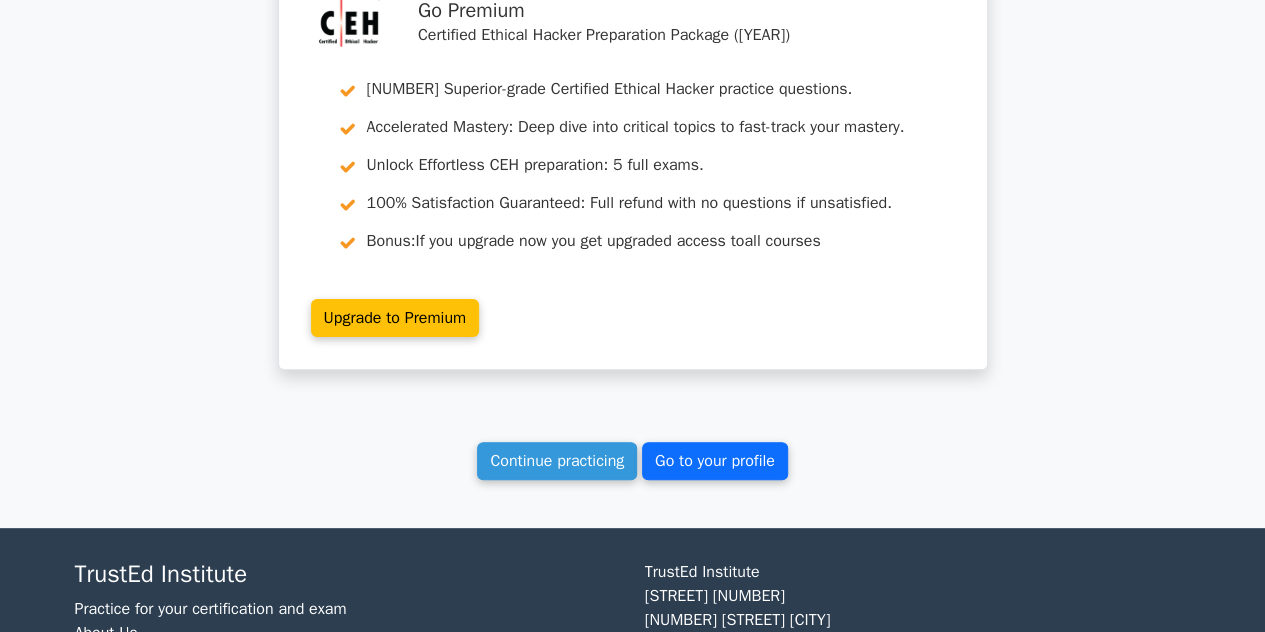 click on "Go to your profile" at bounding box center [715, 461] 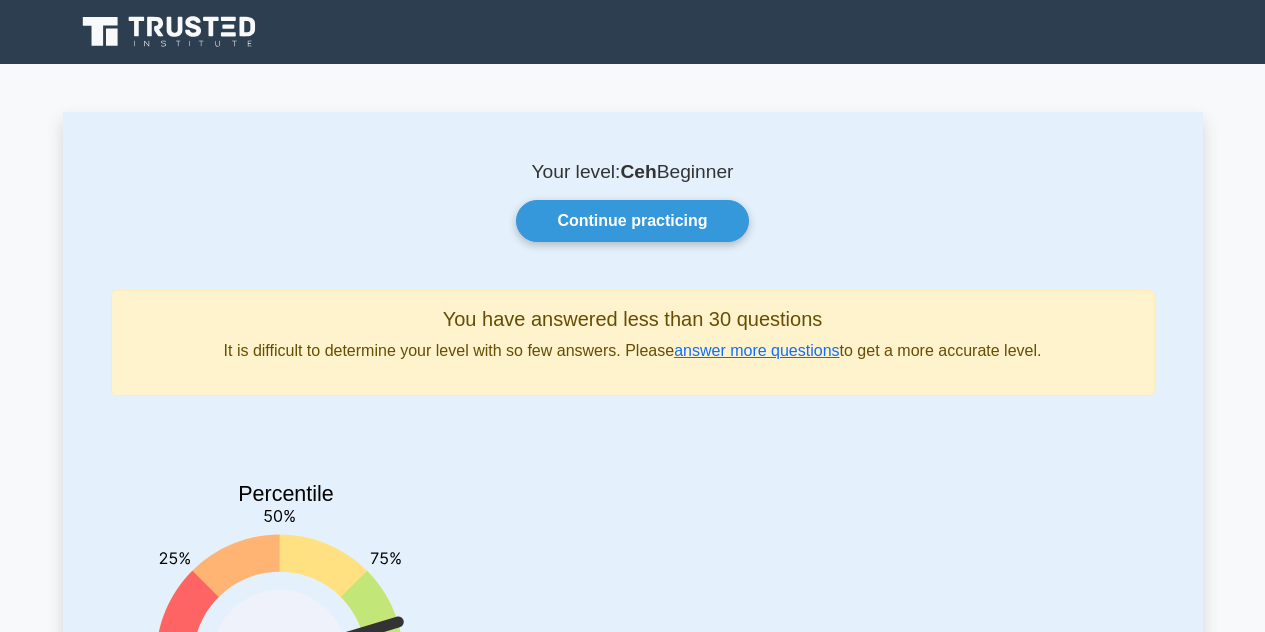 scroll, scrollTop: 0, scrollLeft: 0, axis: both 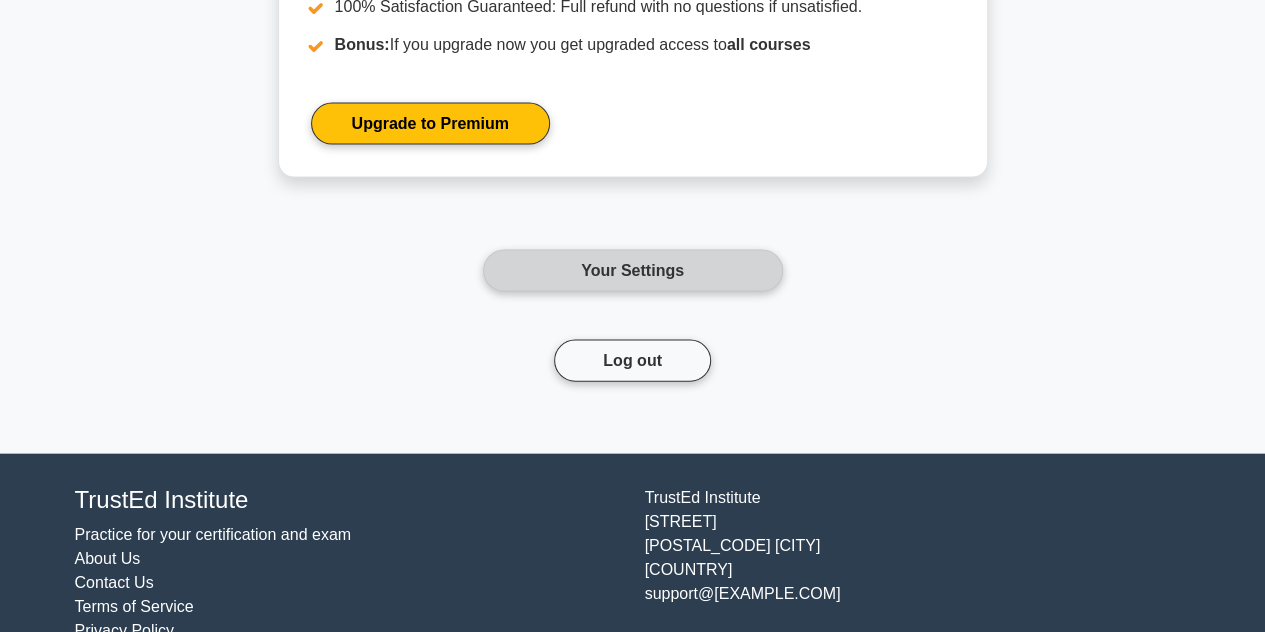 click on "Your Settings" at bounding box center [633, 271] 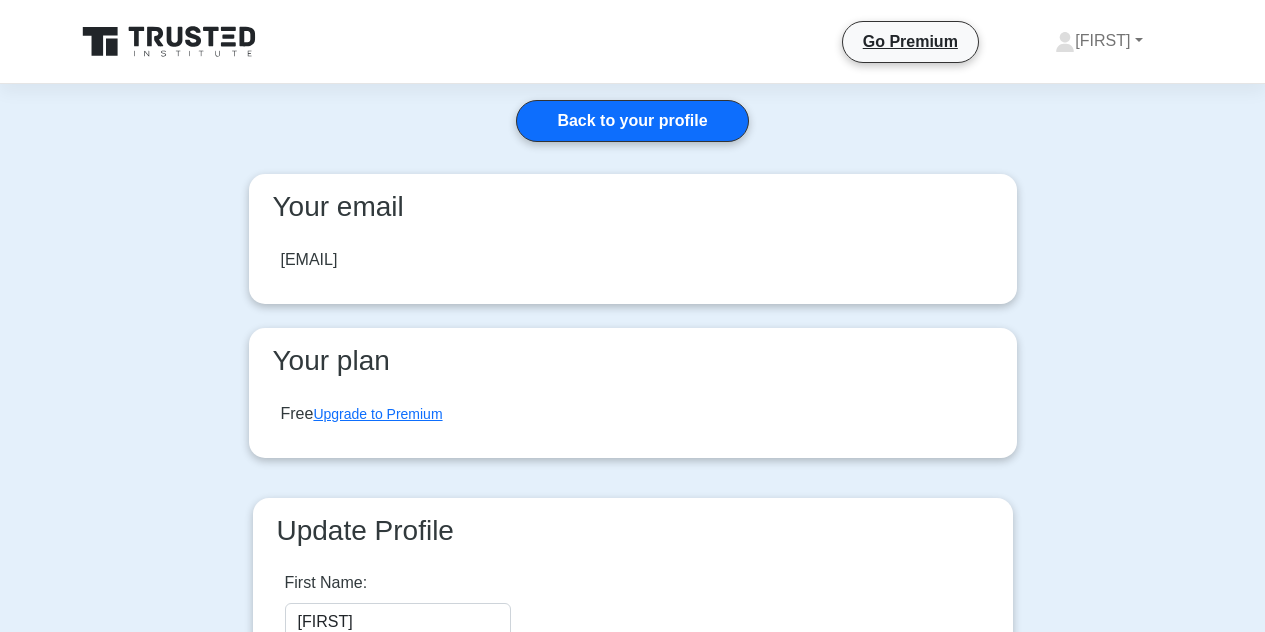 scroll, scrollTop: 0, scrollLeft: 0, axis: both 